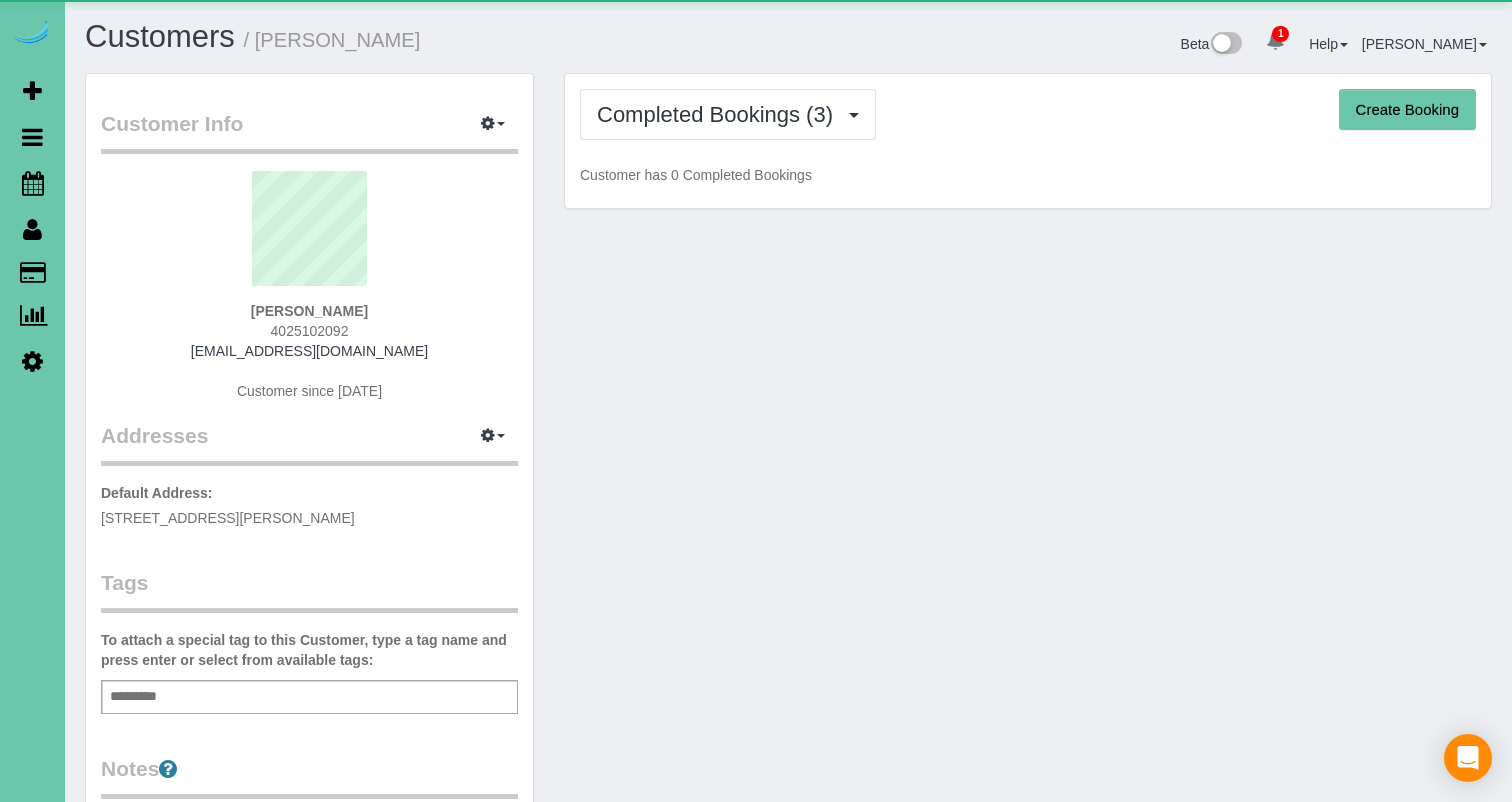 scroll, scrollTop: 0, scrollLeft: 0, axis: both 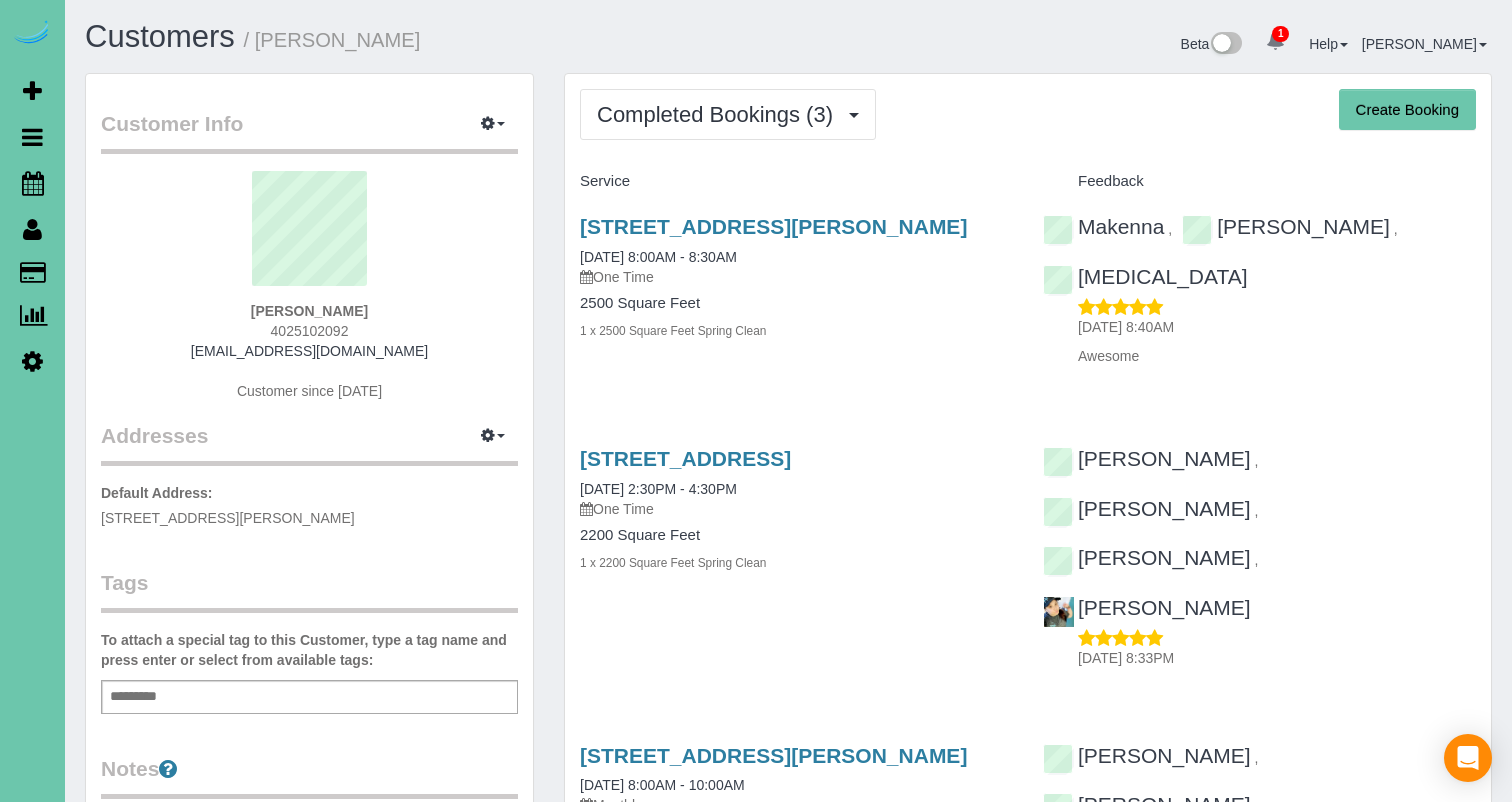 drag, startPoint x: 292, startPoint y: 330, endPoint x: 319, endPoint y: 331, distance: 27.018513 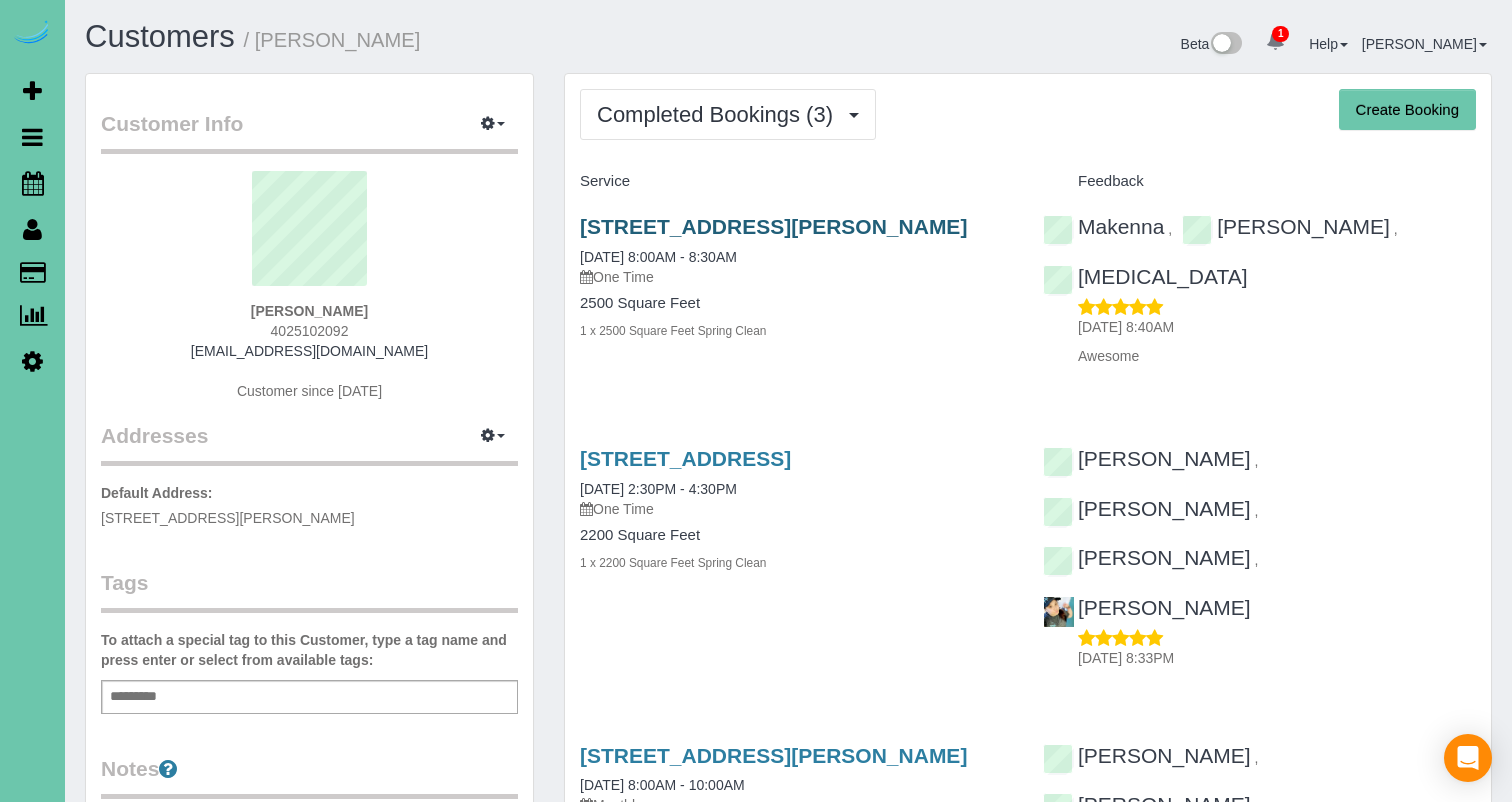 click on "[STREET_ADDRESS][PERSON_NAME]" at bounding box center [773, 226] 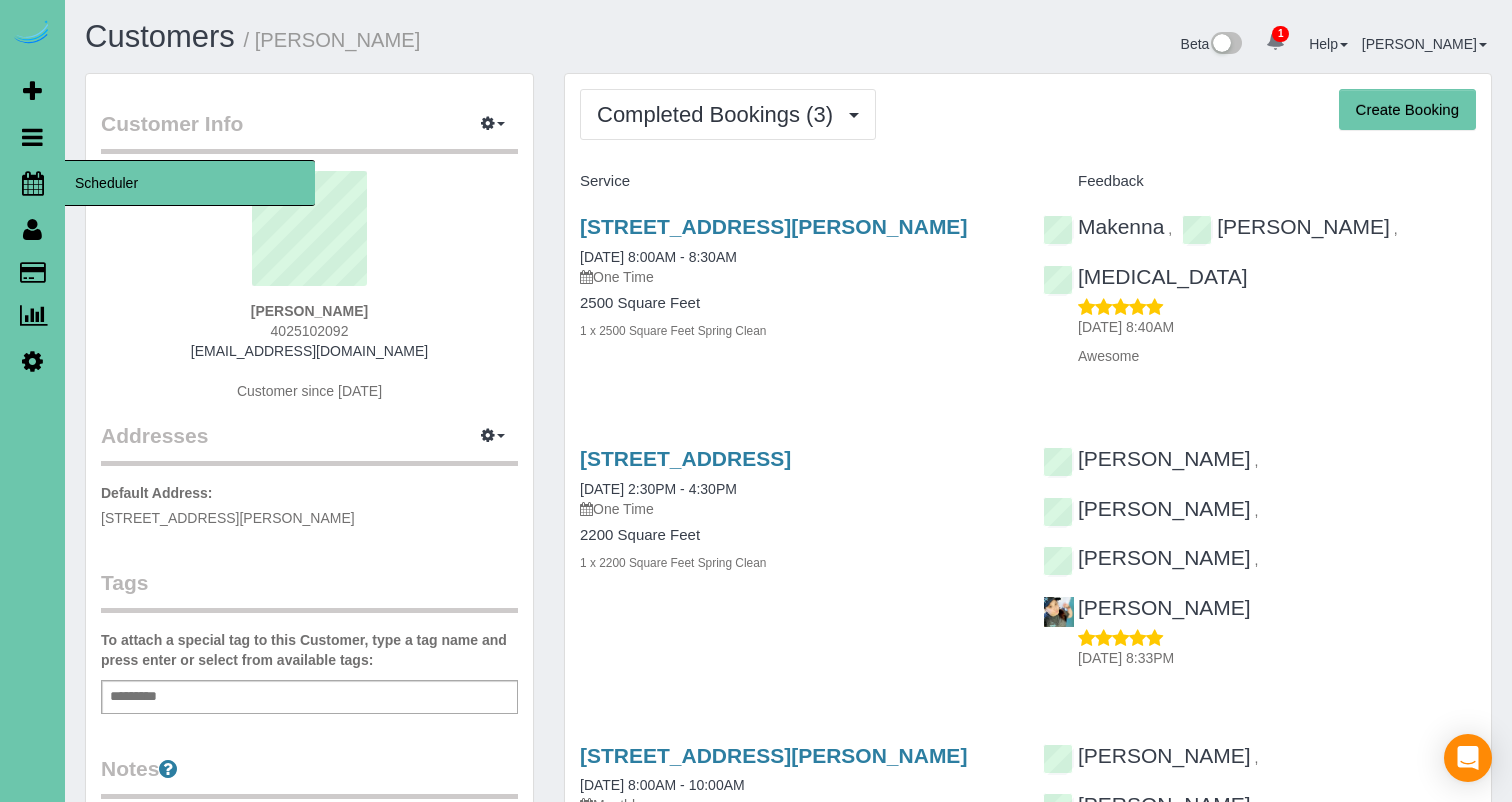 click on "Scheduler" at bounding box center [32, 183] 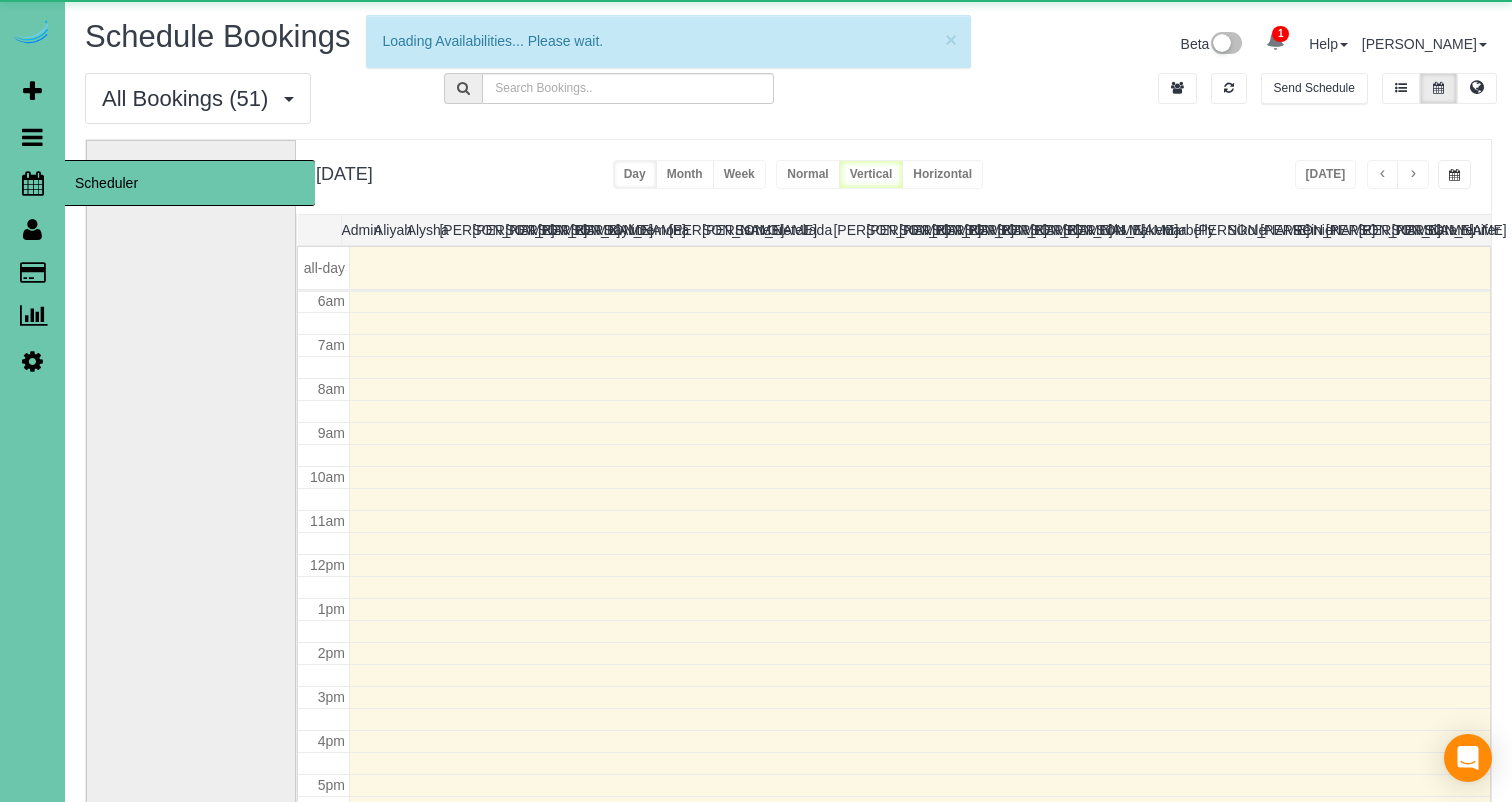 scroll, scrollTop: 265, scrollLeft: 0, axis: vertical 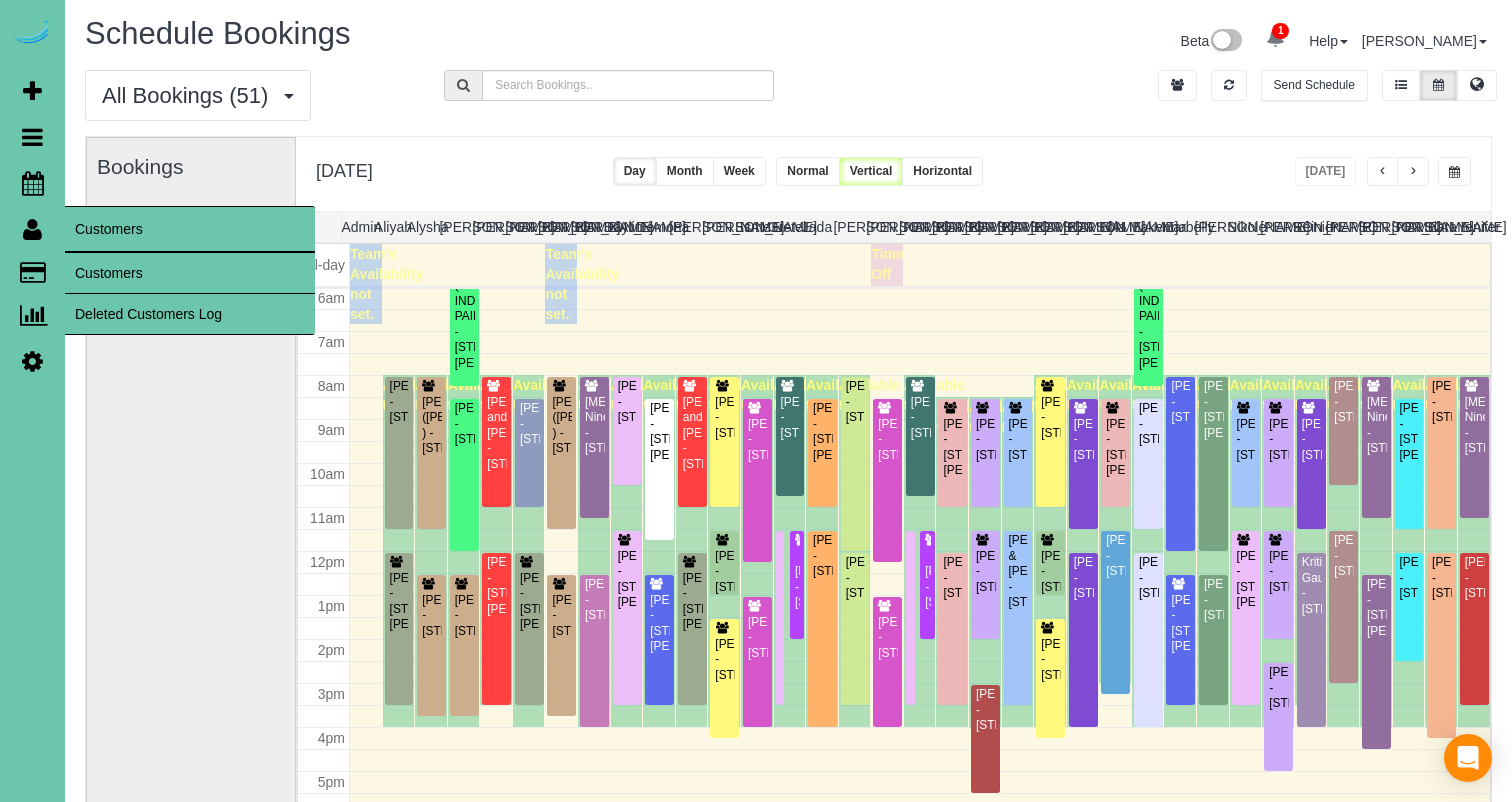 click on "Customers" at bounding box center (190, 273) 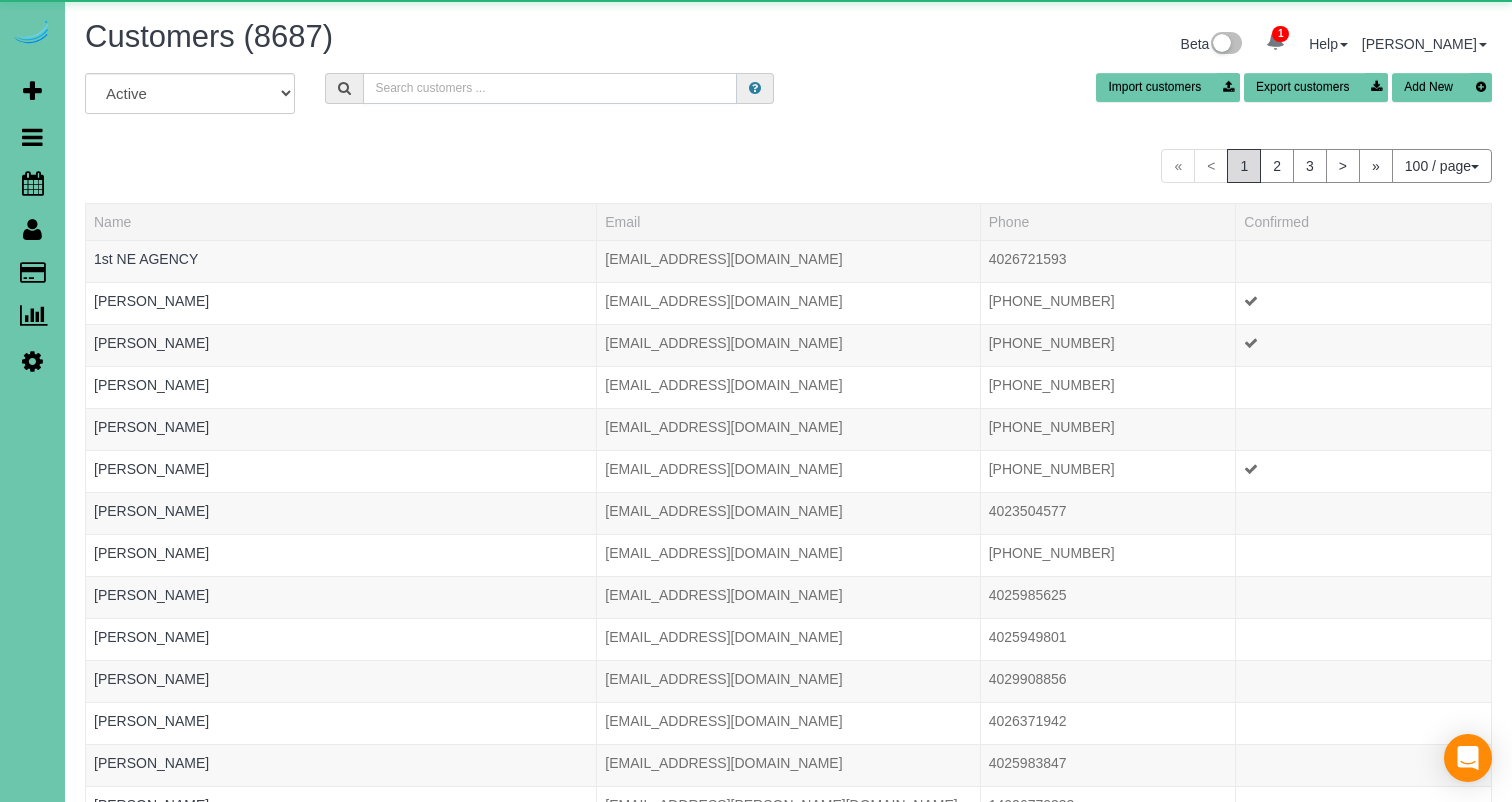 click at bounding box center (550, 88) 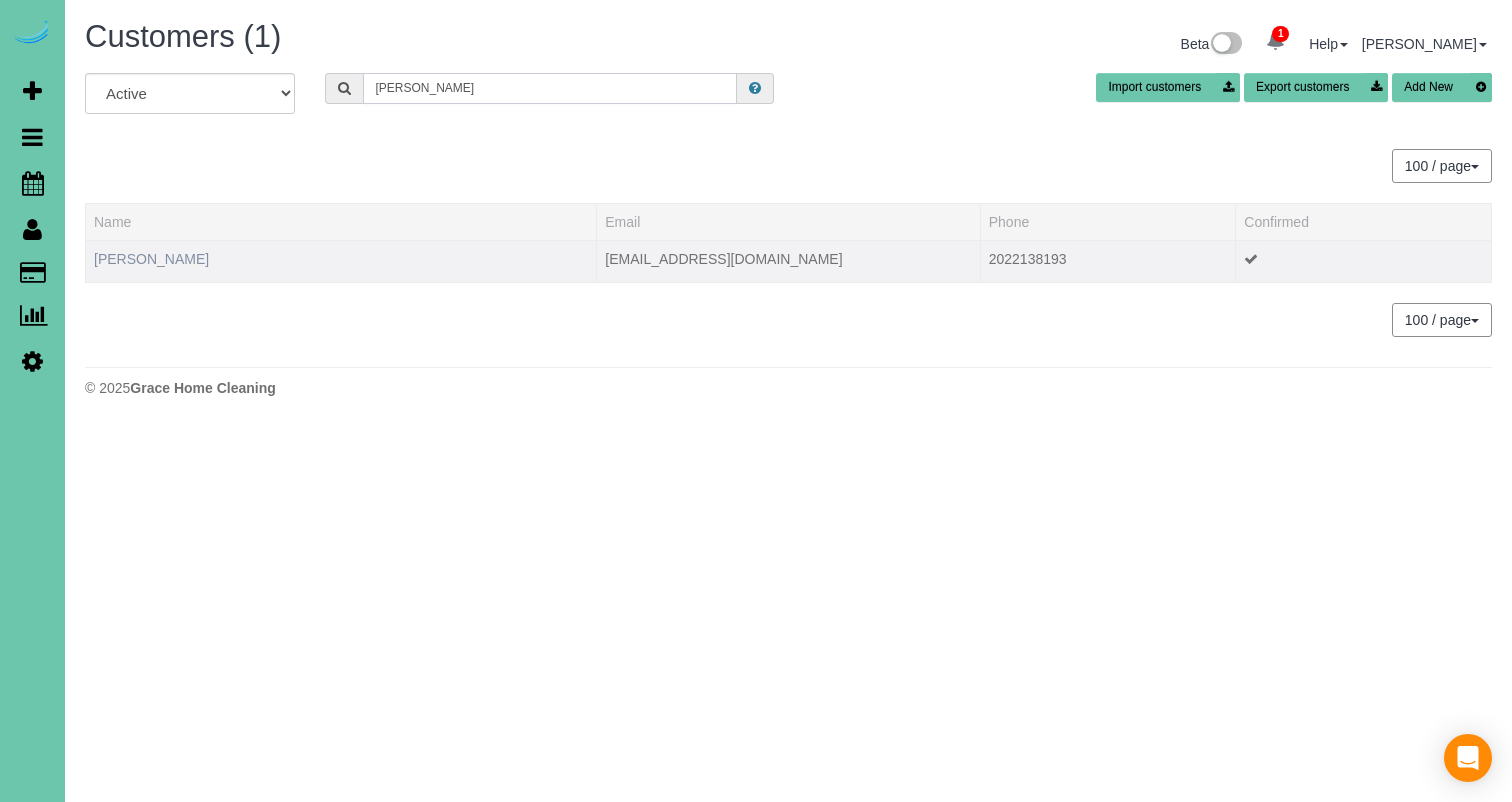 type on "[PERSON_NAME]" 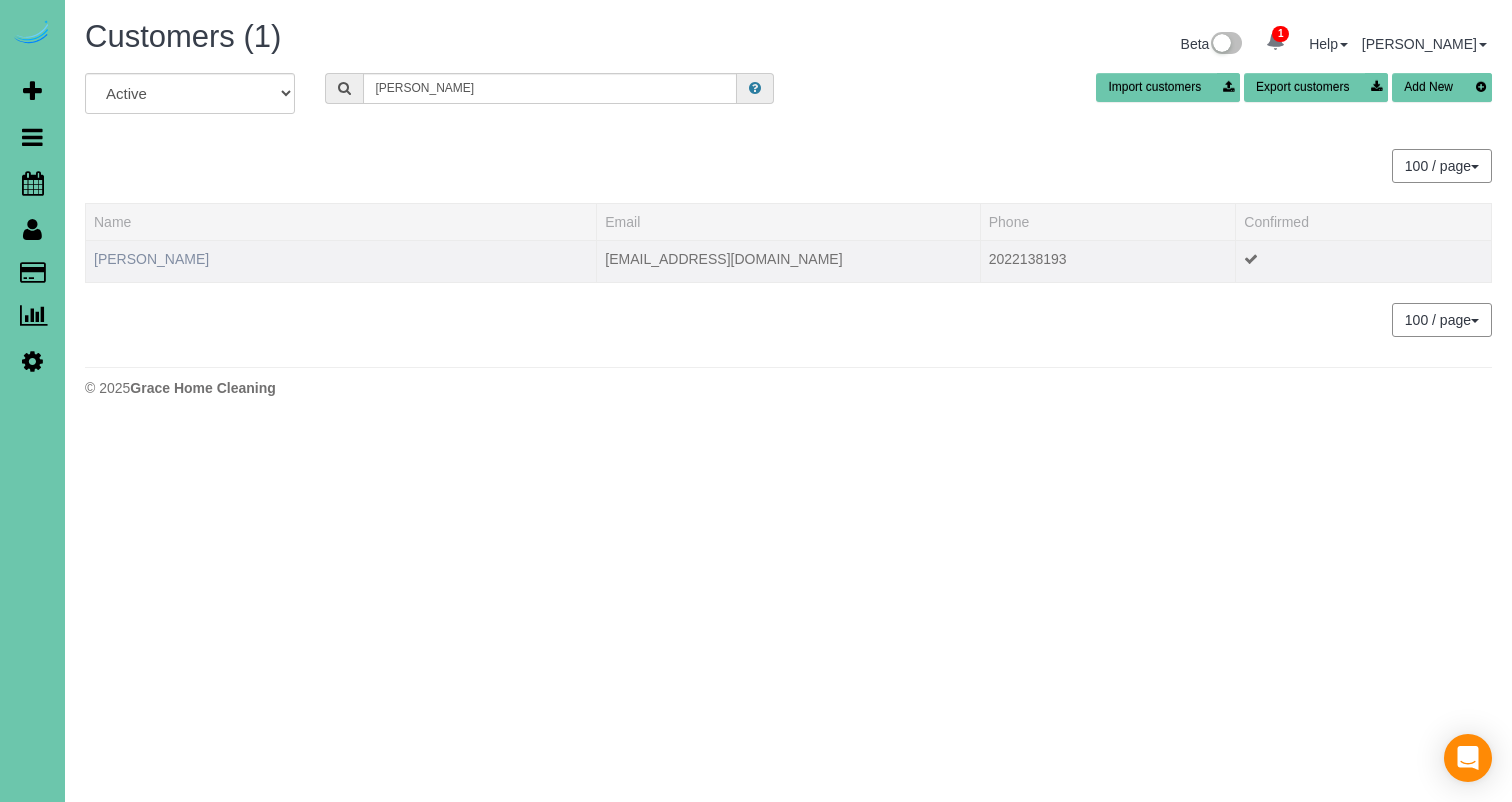 click on "[PERSON_NAME]" at bounding box center [151, 259] 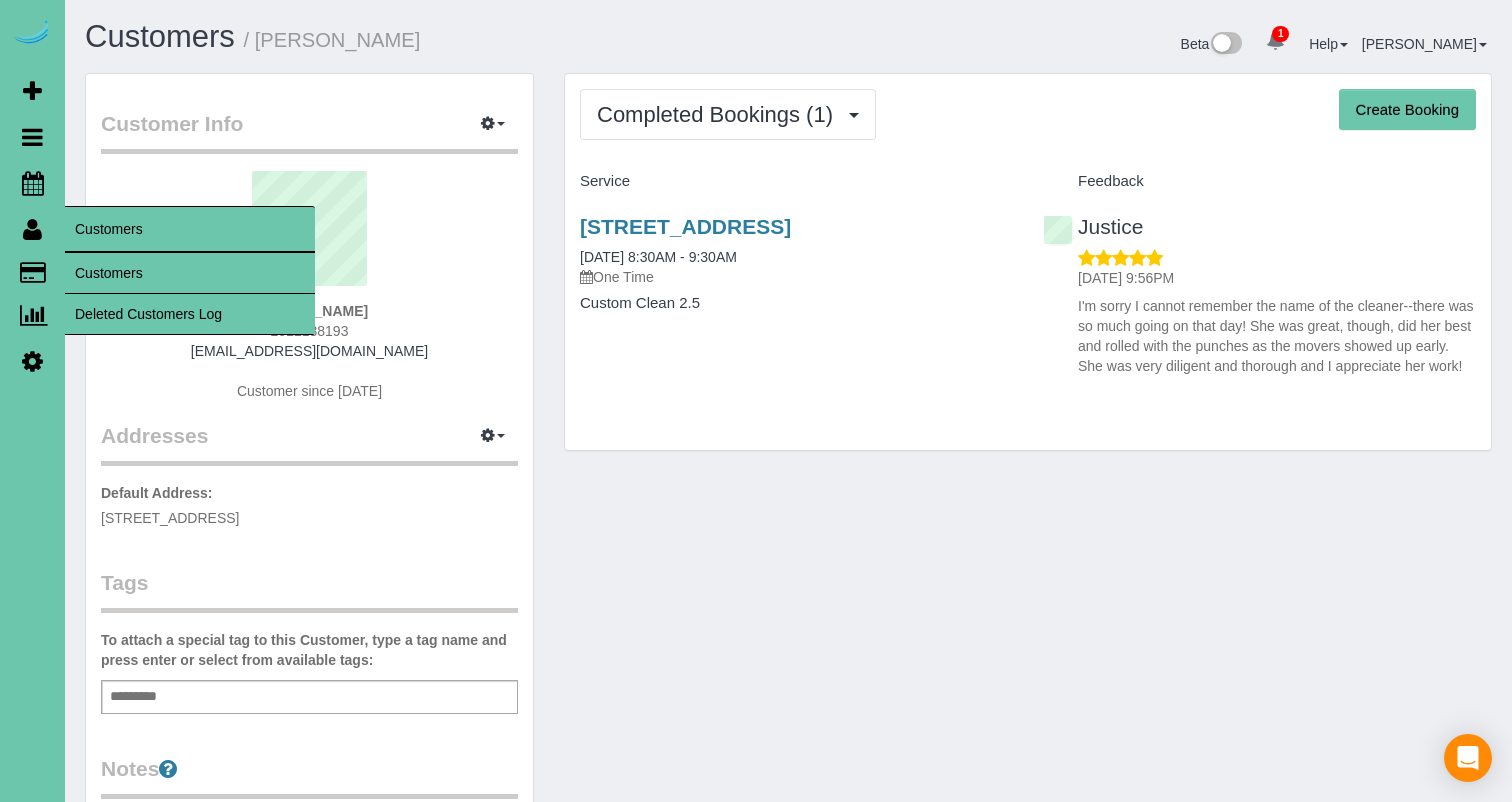 scroll, scrollTop: 1, scrollLeft: 0, axis: vertical 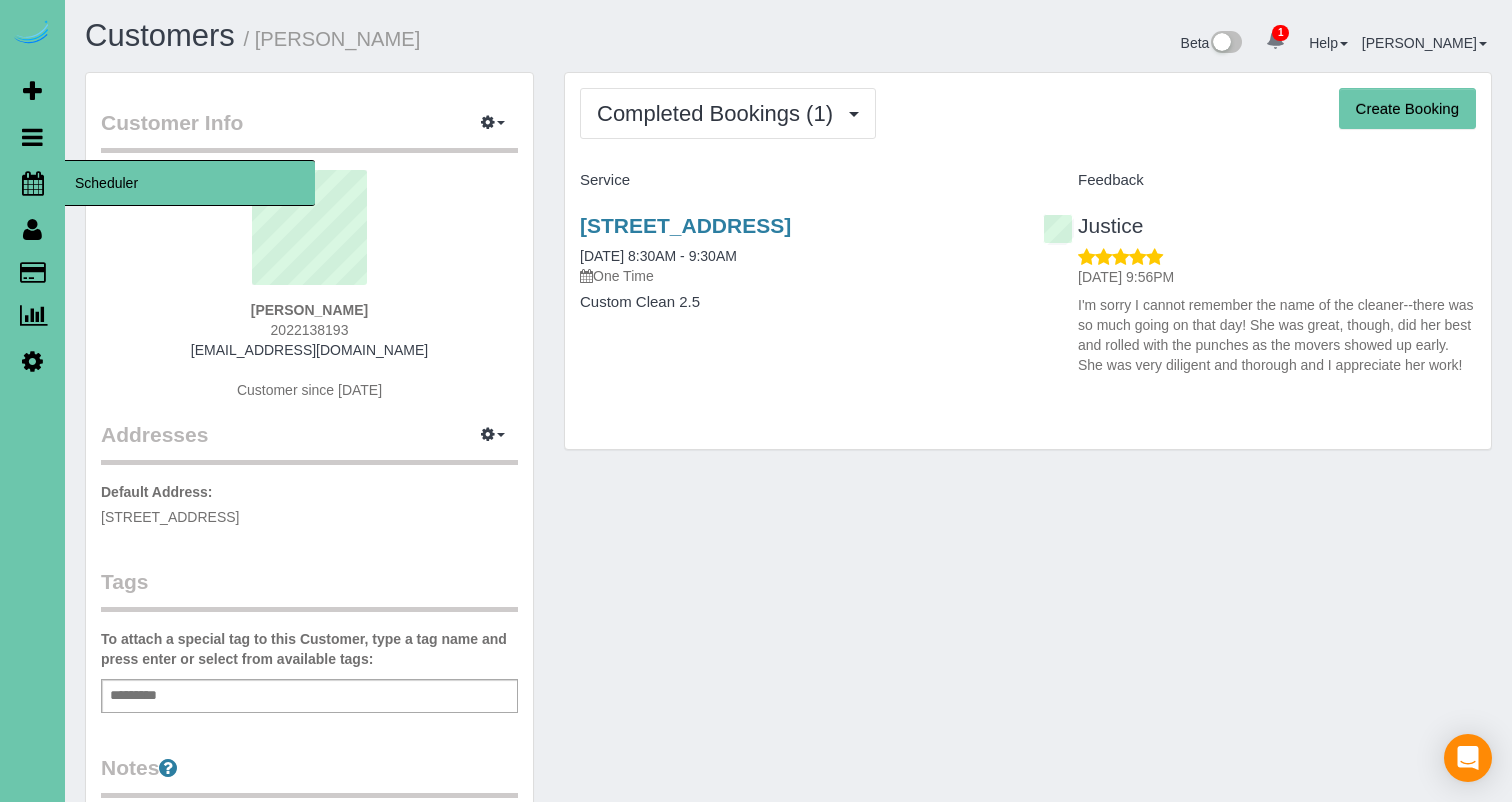 click on "Scheduler" at bounding box center [190, 183] 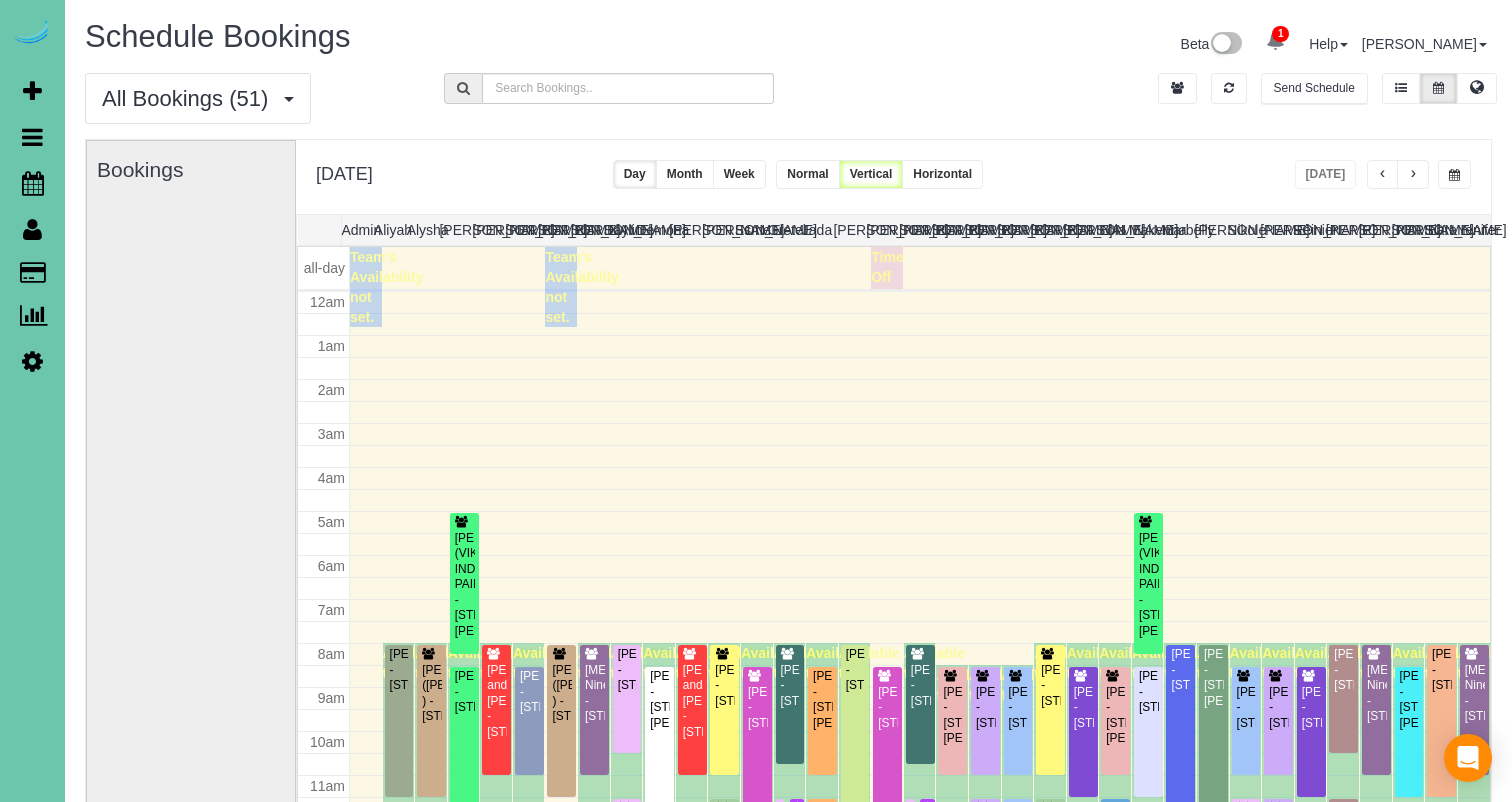 scroll, scrollTop: 265, scrollLeft: 0, axis: vertical 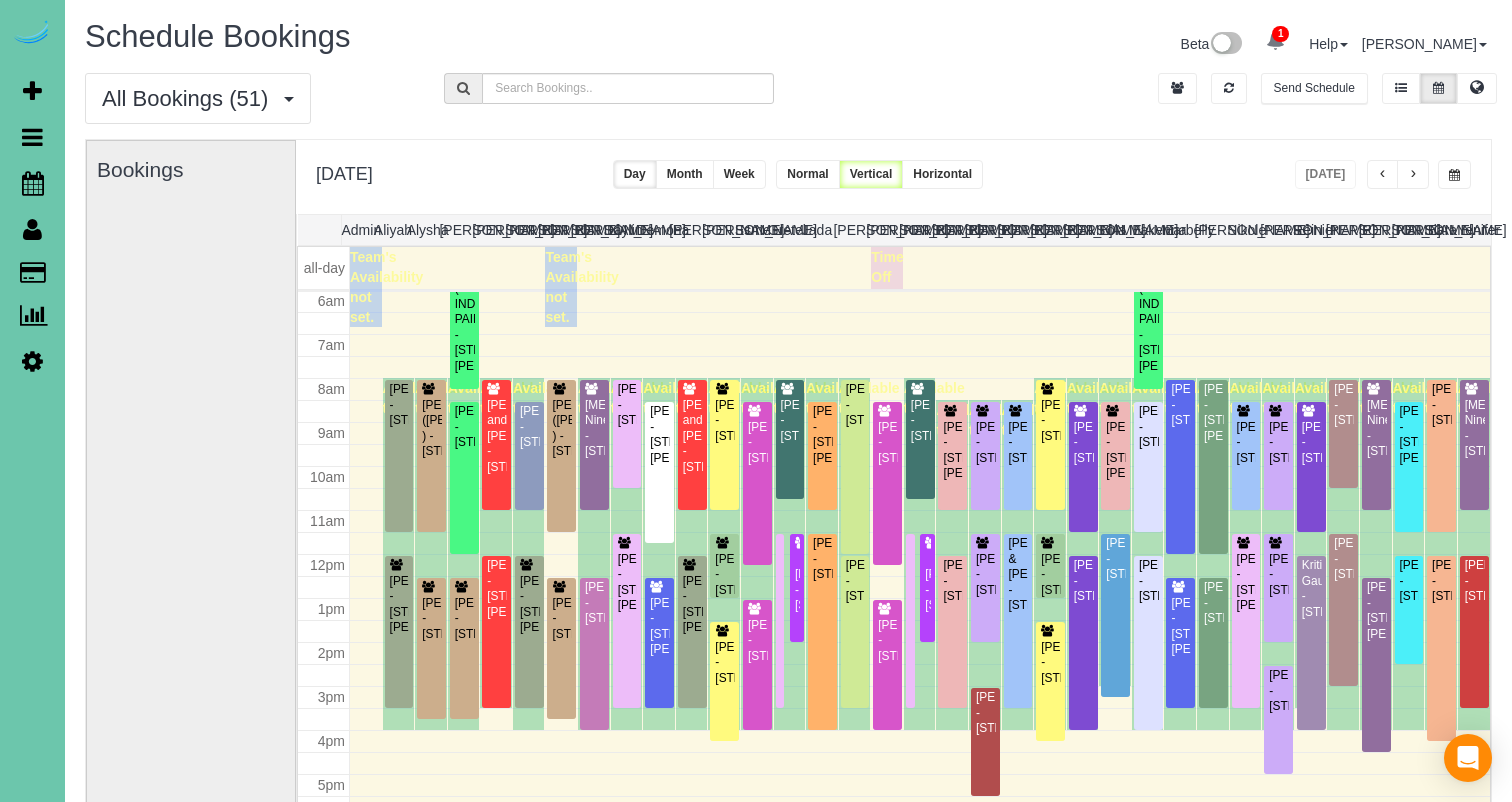click at bounding box center (1454, 174) 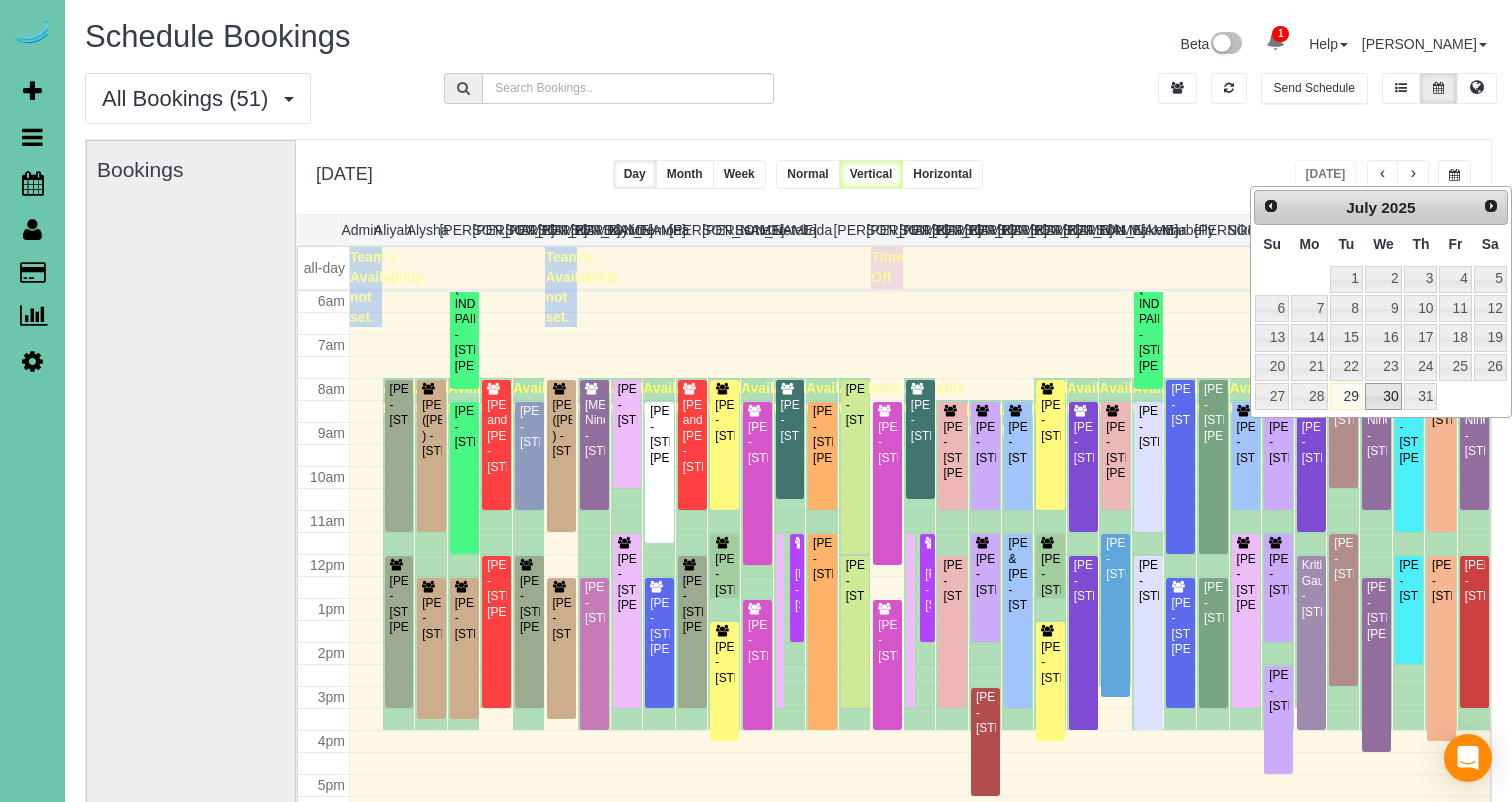 scroll, scrollTop: 0, scrollLeft: 3, axis: horizontal 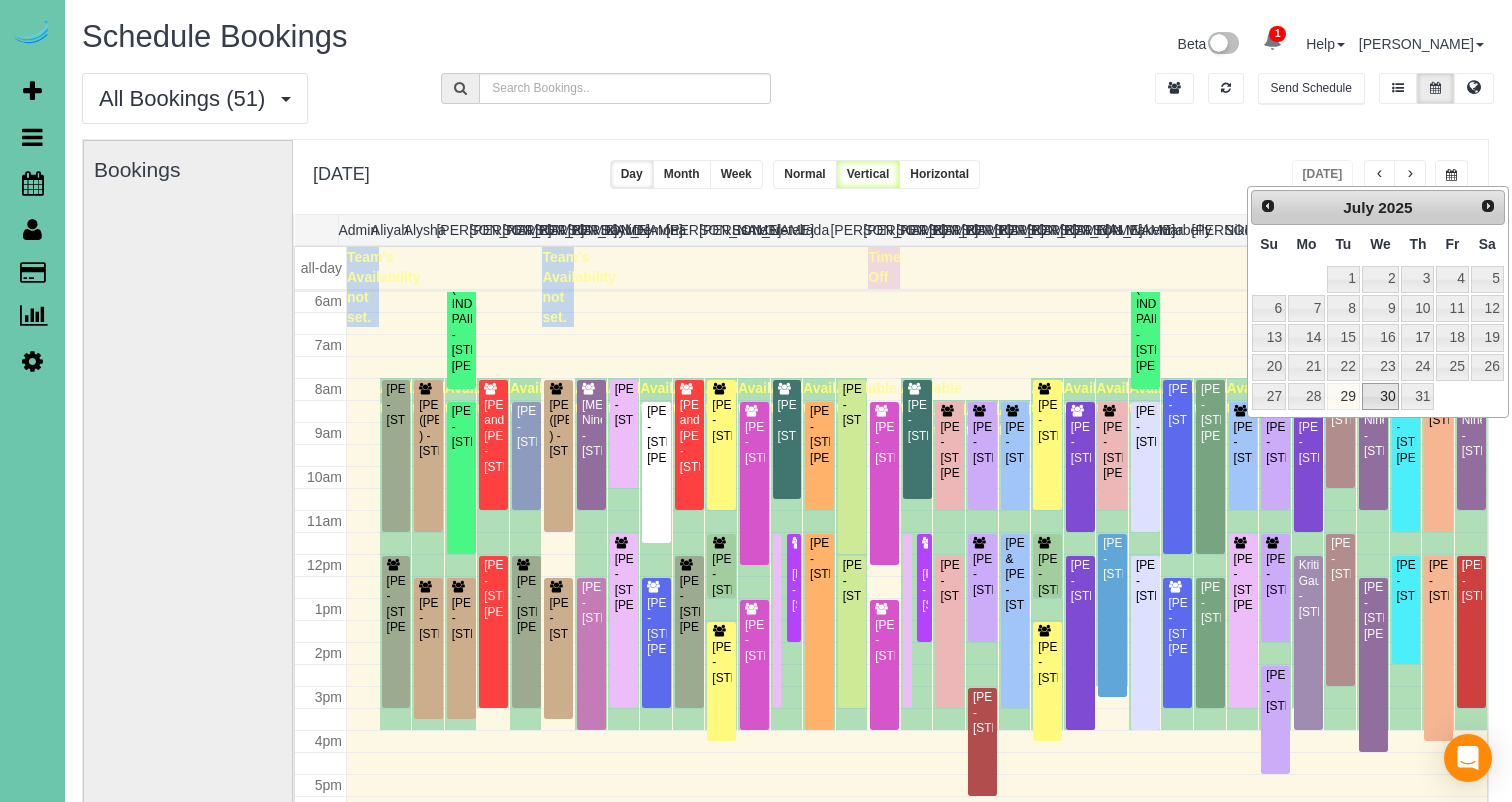 click on "30" at bounding box center [1381, 396] 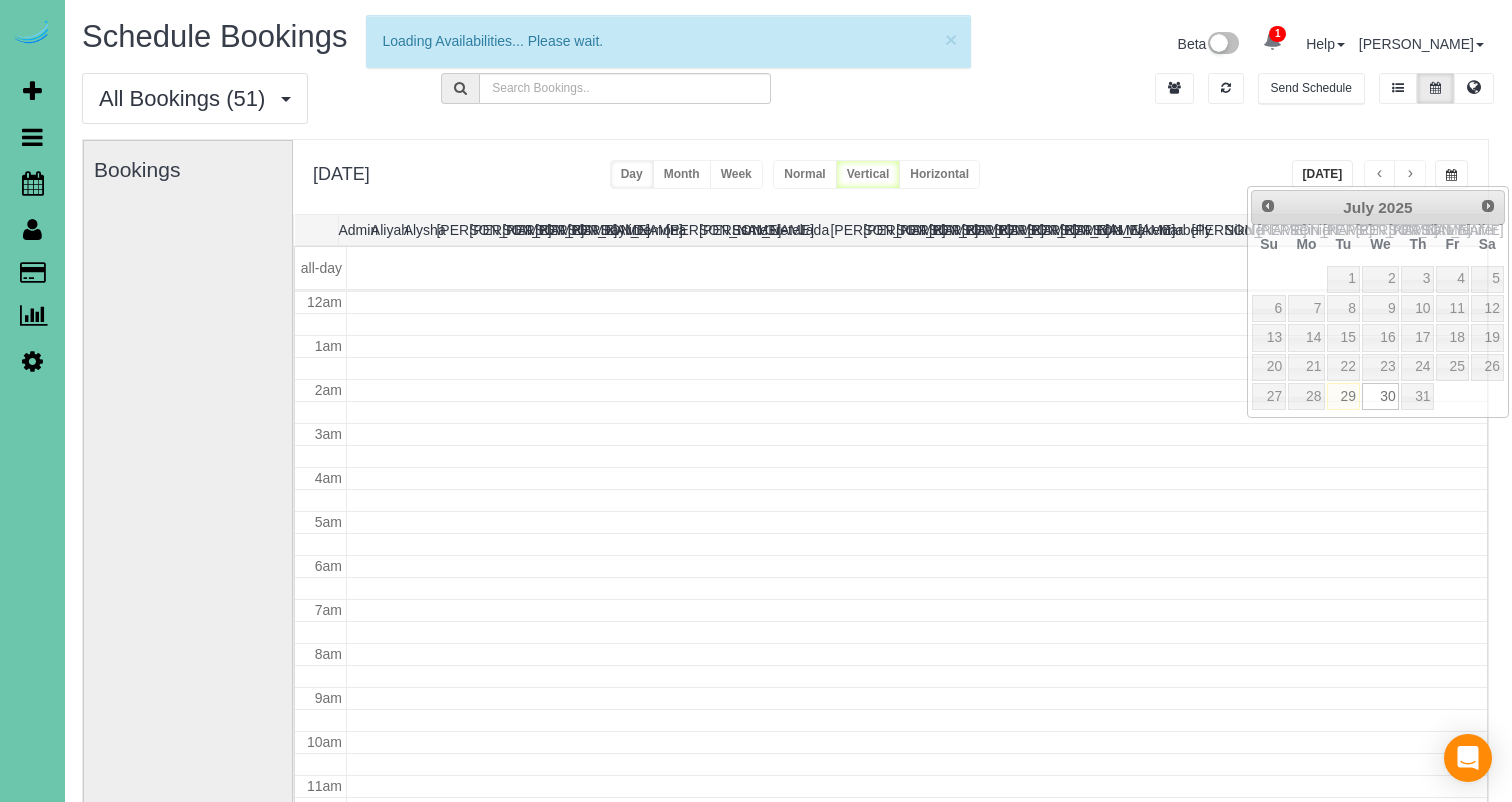 scroll, scrollTop: 0, scrollLeft: 0, axis: both 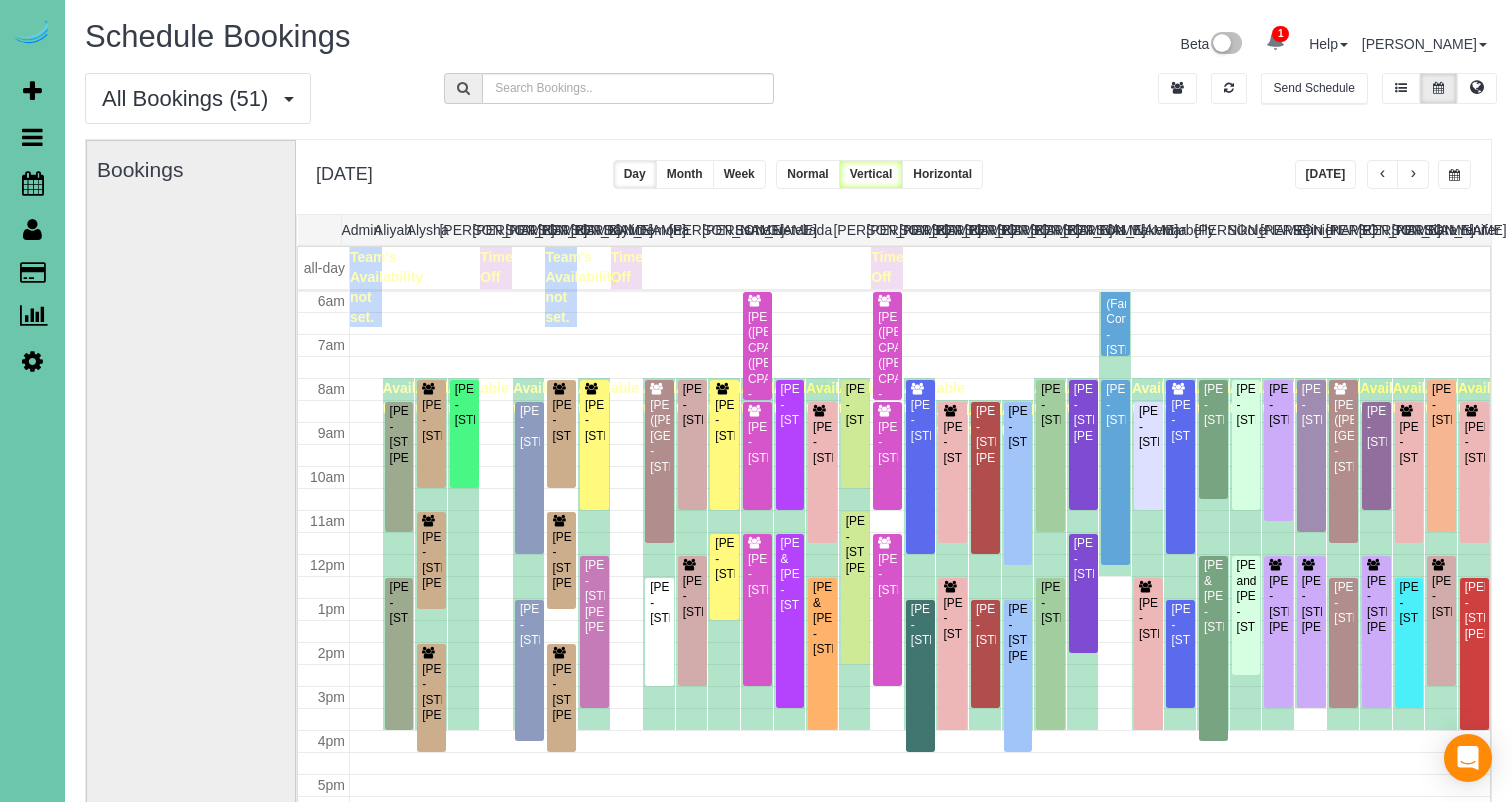 click on "All Bookings (51)
All Bookings
Unassigned Bookings
Recurring Bookings
New Customer Bookings
graceprofessionalcleaners All Locations
All Locations
Active Locations
graceprofessionalcleaners
[default]" at bounding box center (788, 106) 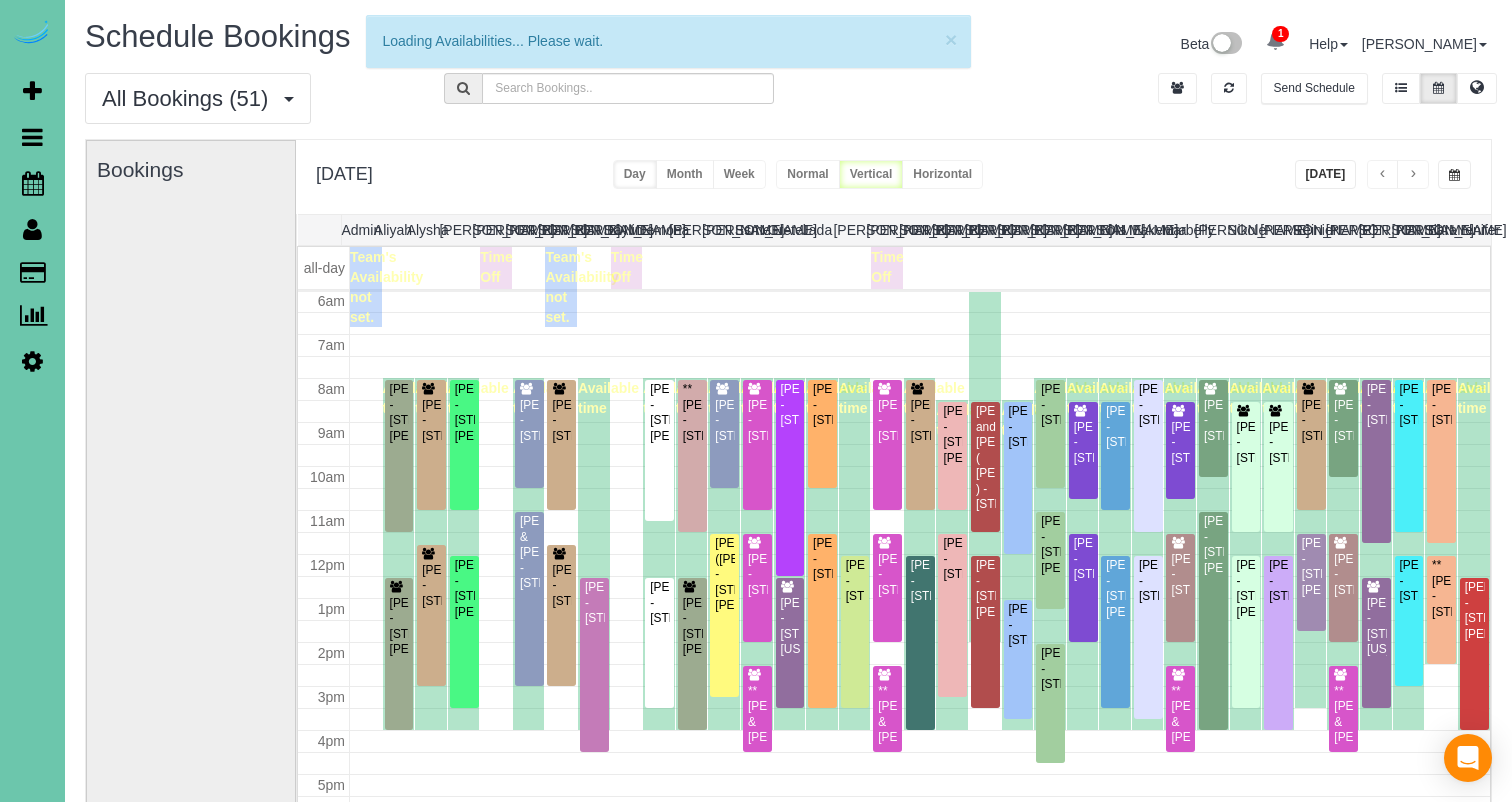 scroll, scrollTop: 265, scrollLeft: 0, axis: vertical 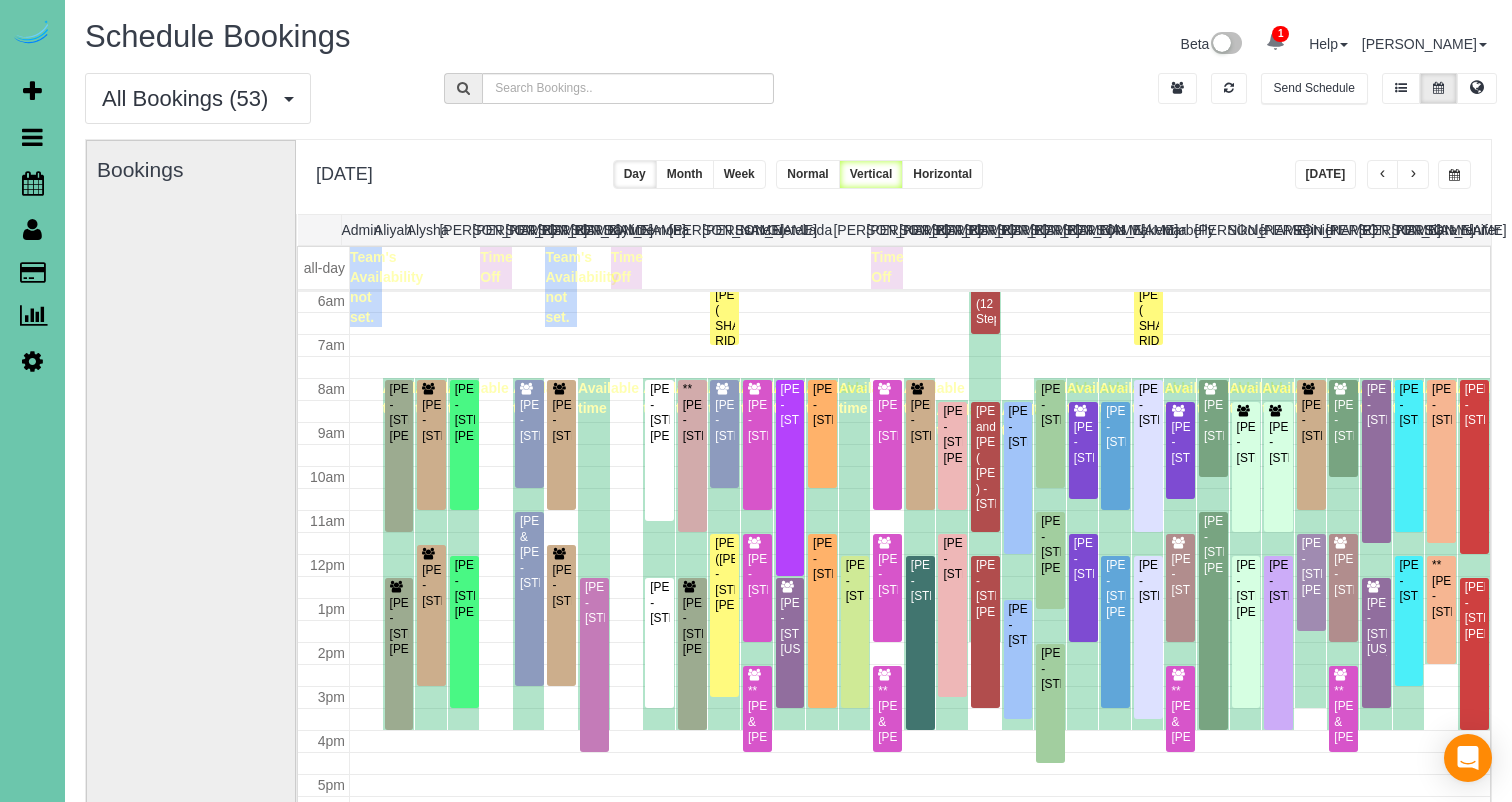 click at bounding box center [1454, 175] 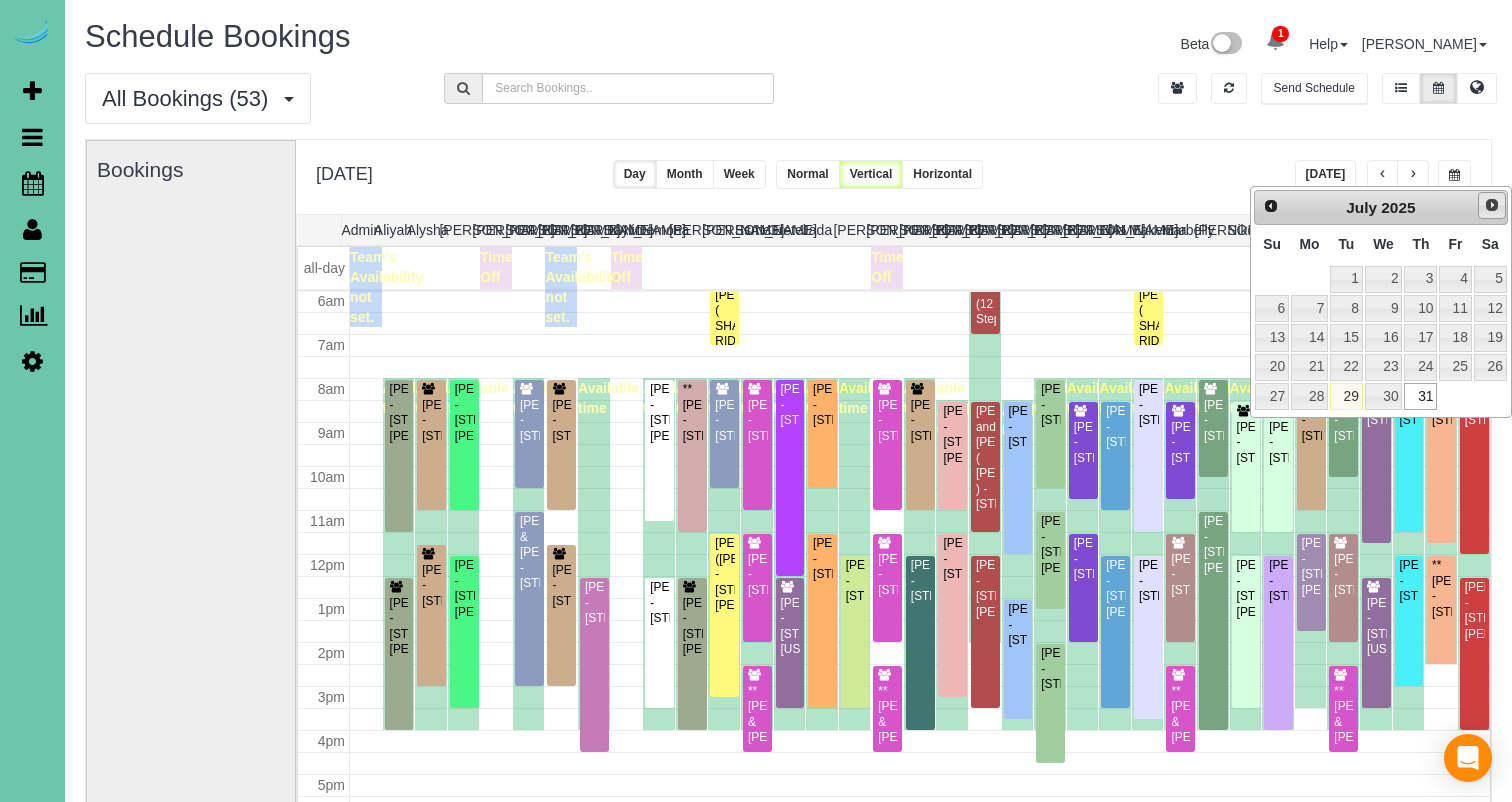 click on "Next" at bounding box center (1492, 206) 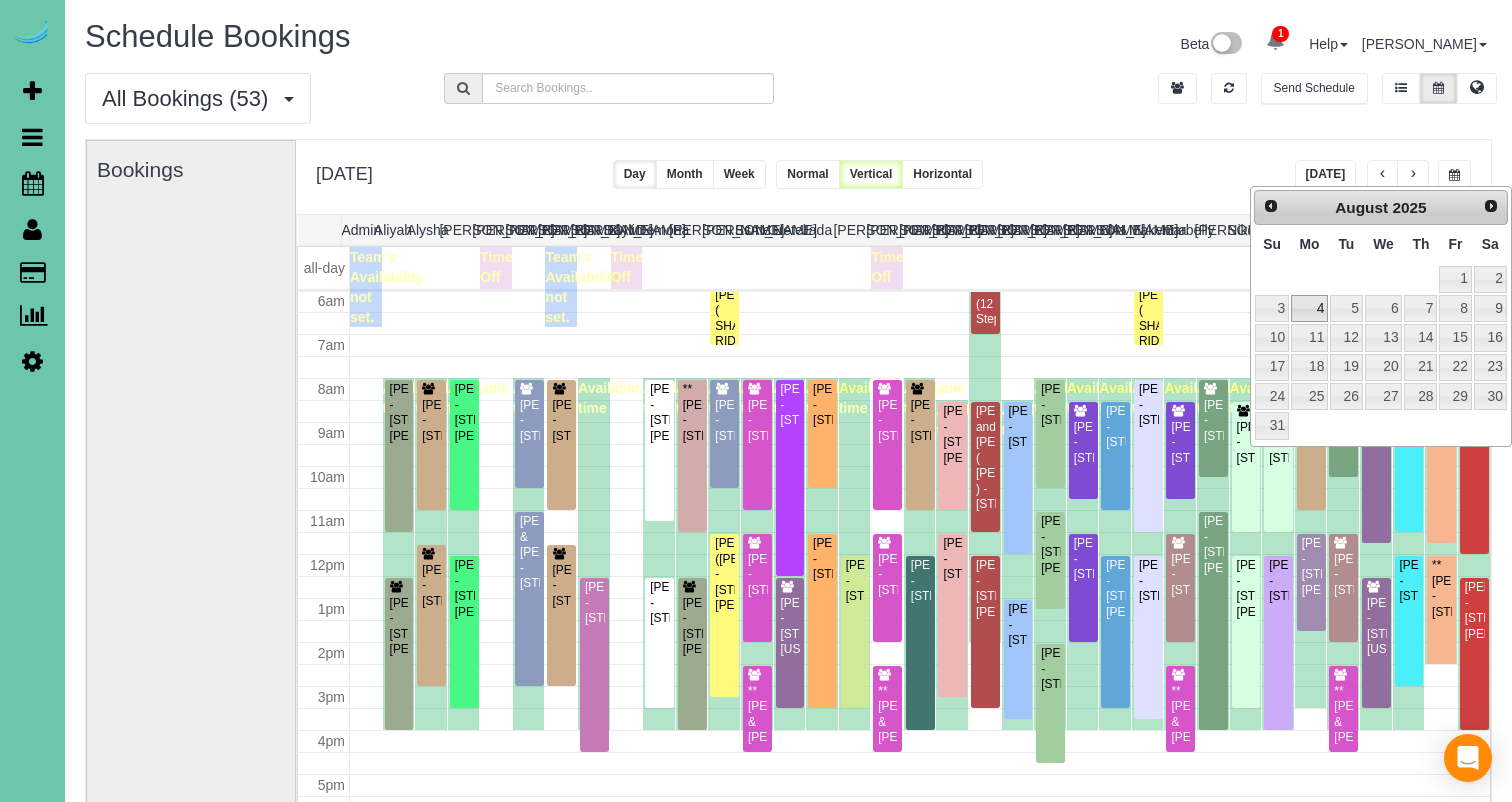 click on "4" at bounding box center (1309, 308) 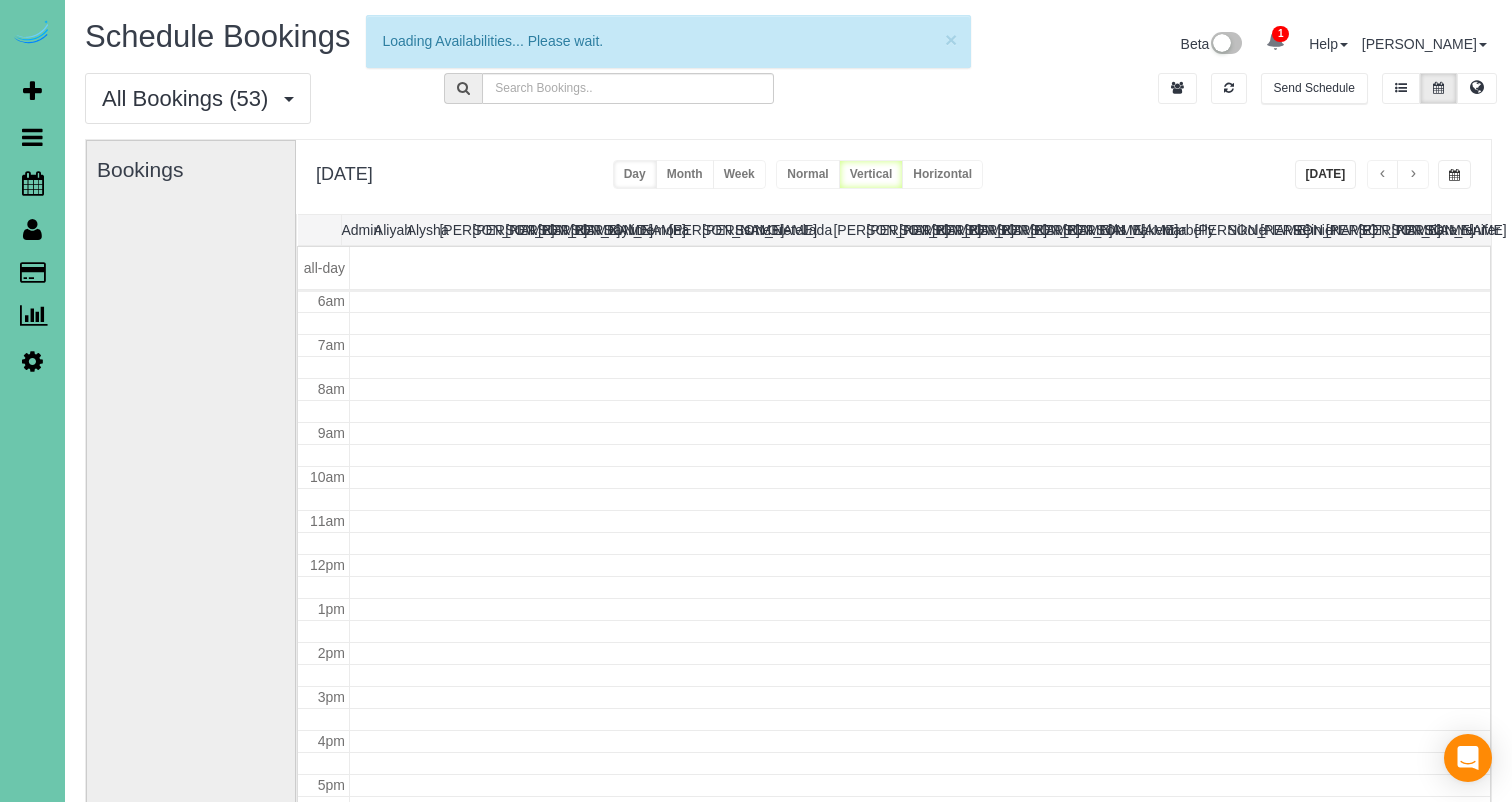 scroll, scrollTop: 265, scrollLeft: 0, axis: vertical 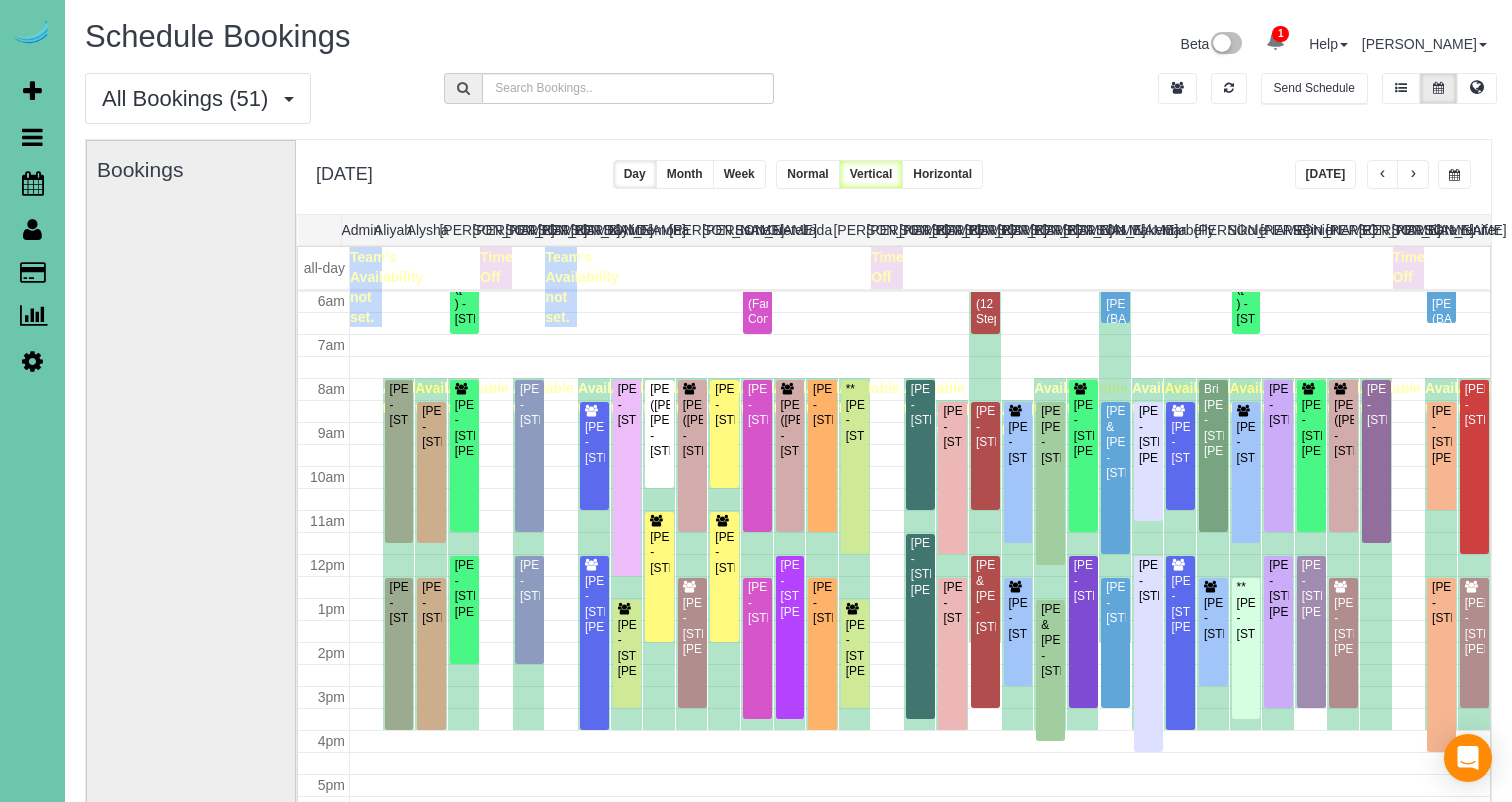click at bounding box center [1454, 175] 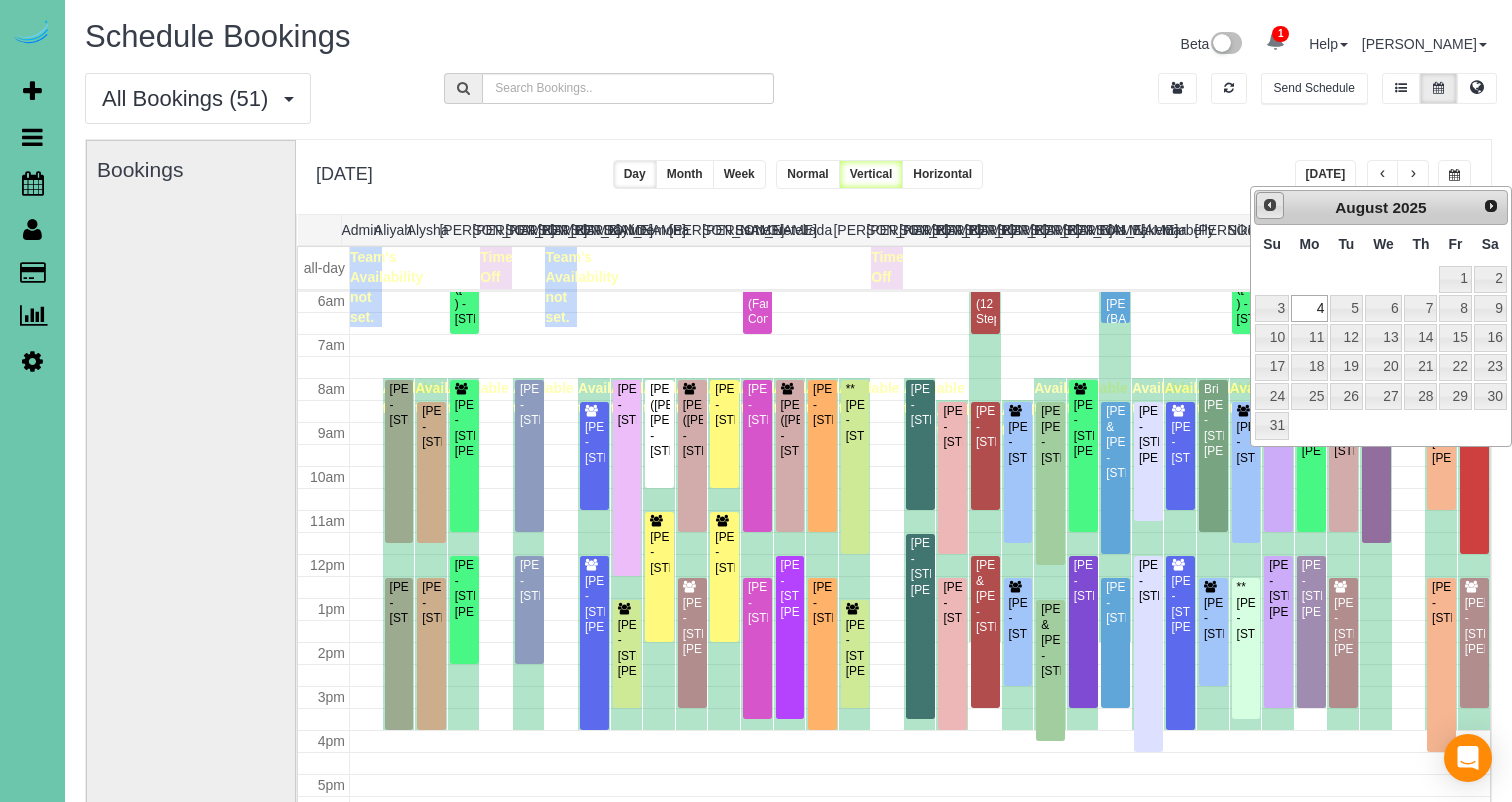 click on "Prev" at bounding box center (1270, 205) 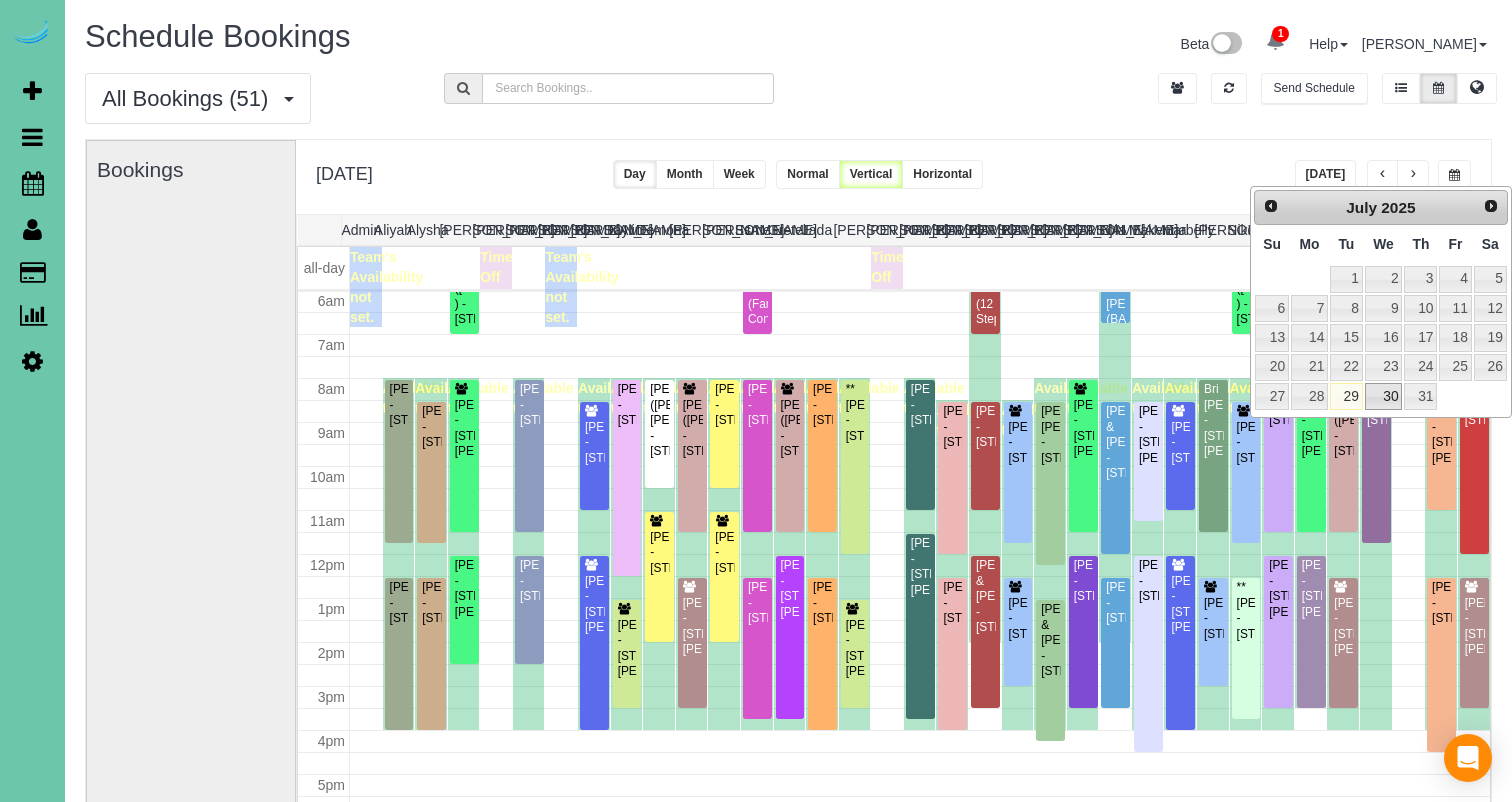 click on "30" at bounding box center (1384, 396) 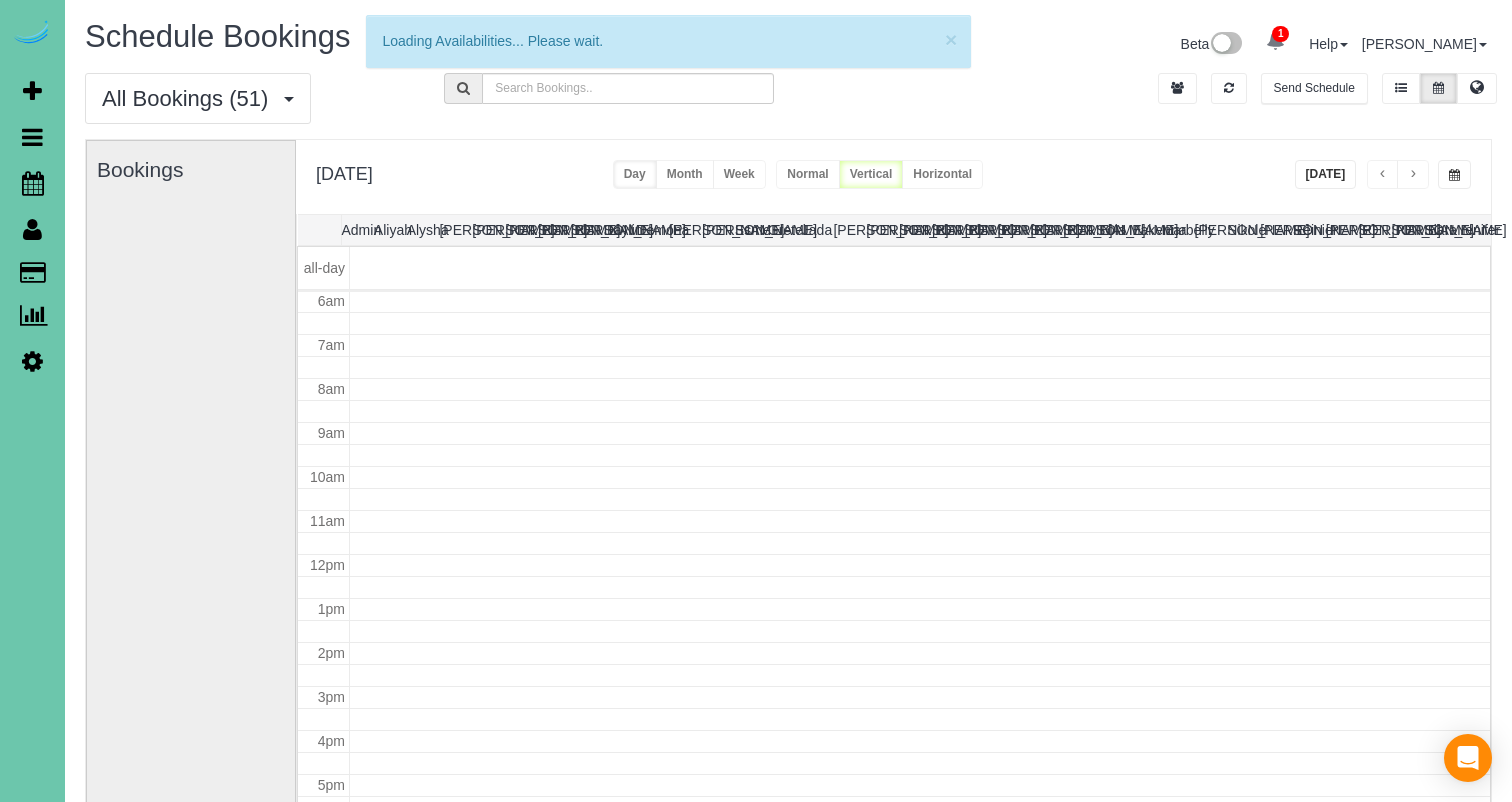scroll, scrollTop: 265, scrollLeft: 0, axis: vertical 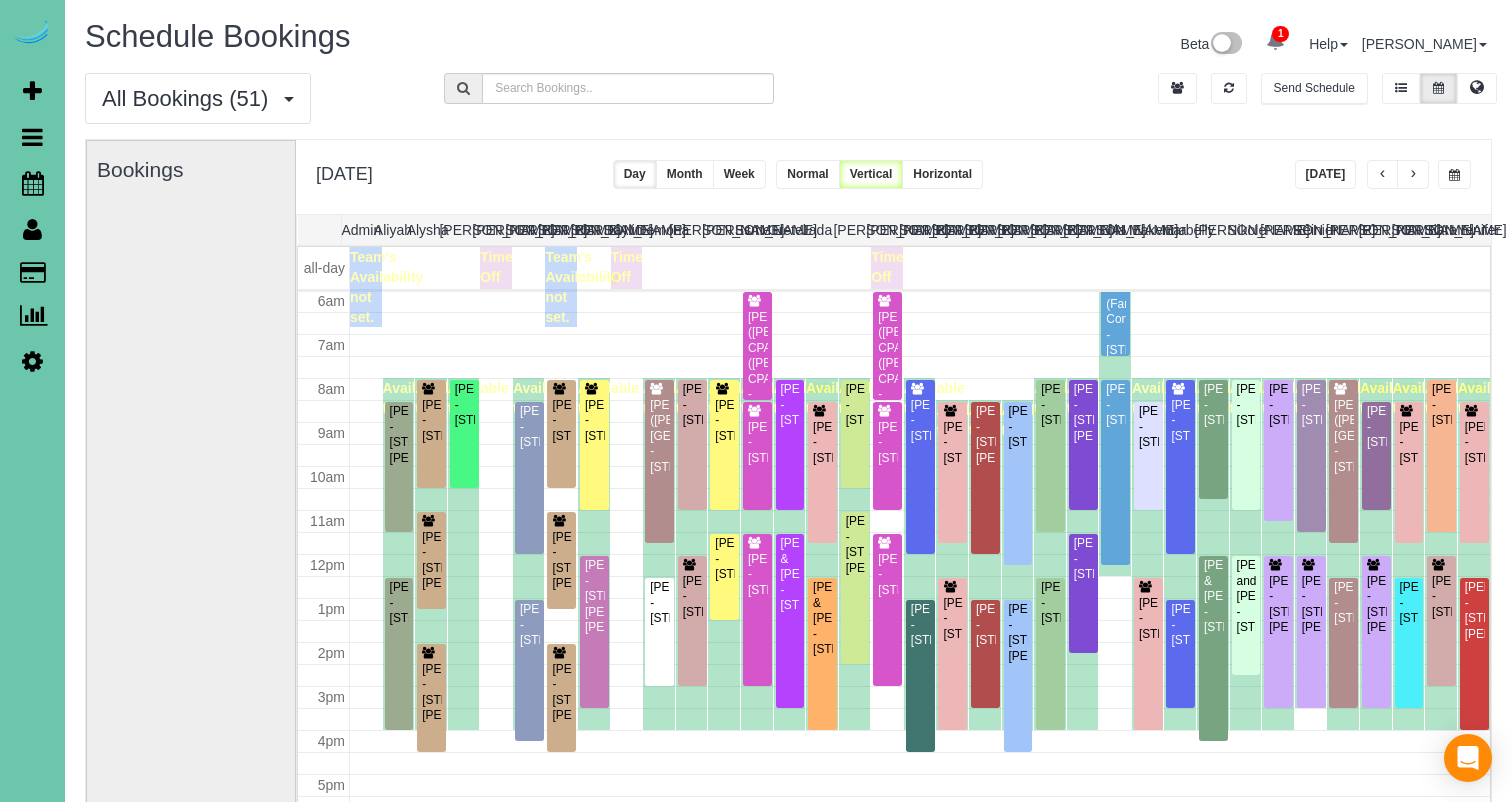 click at bounding box center [1454, 174] 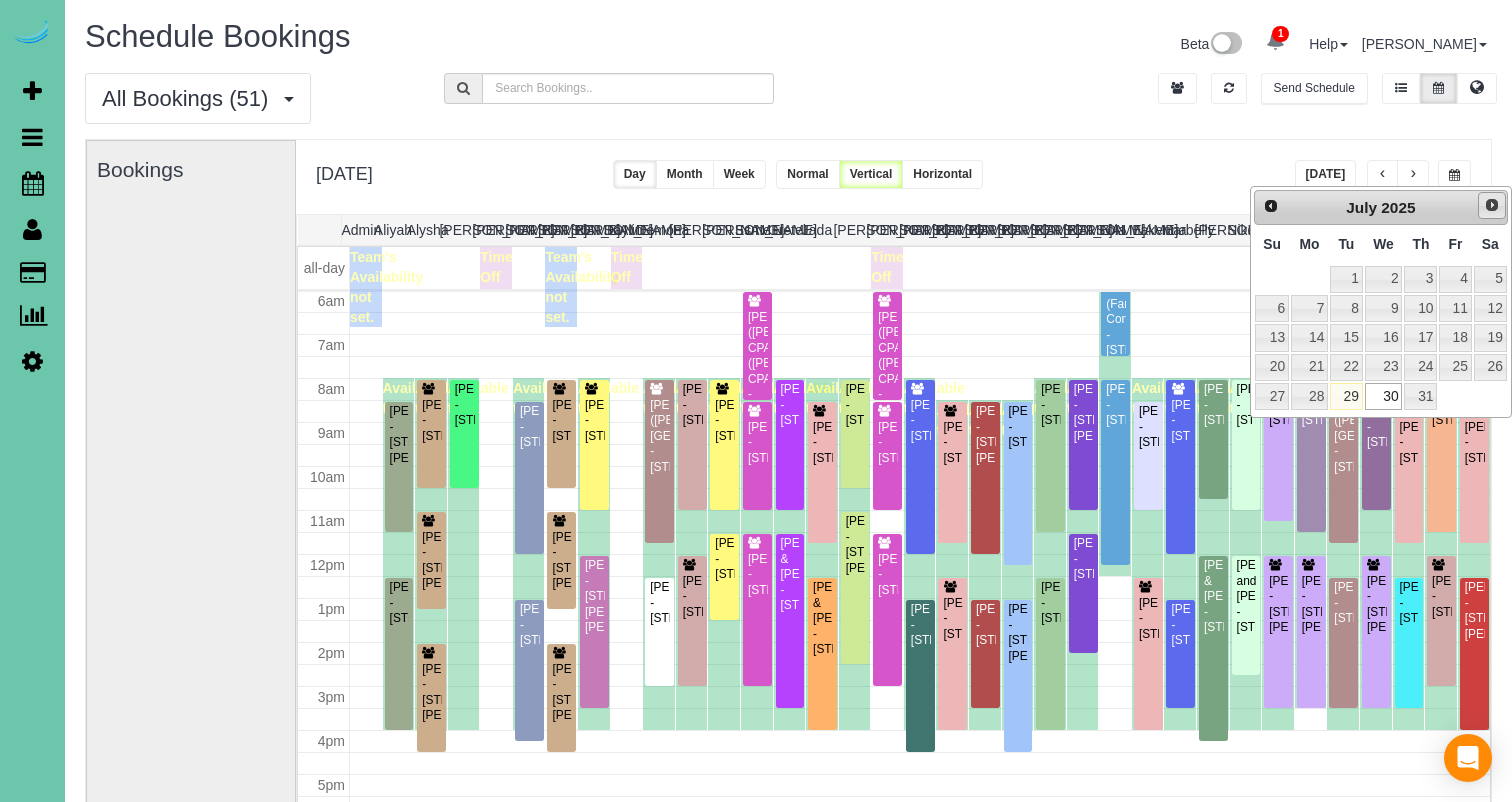 click on "Next" at bounding box center (1492, 205) 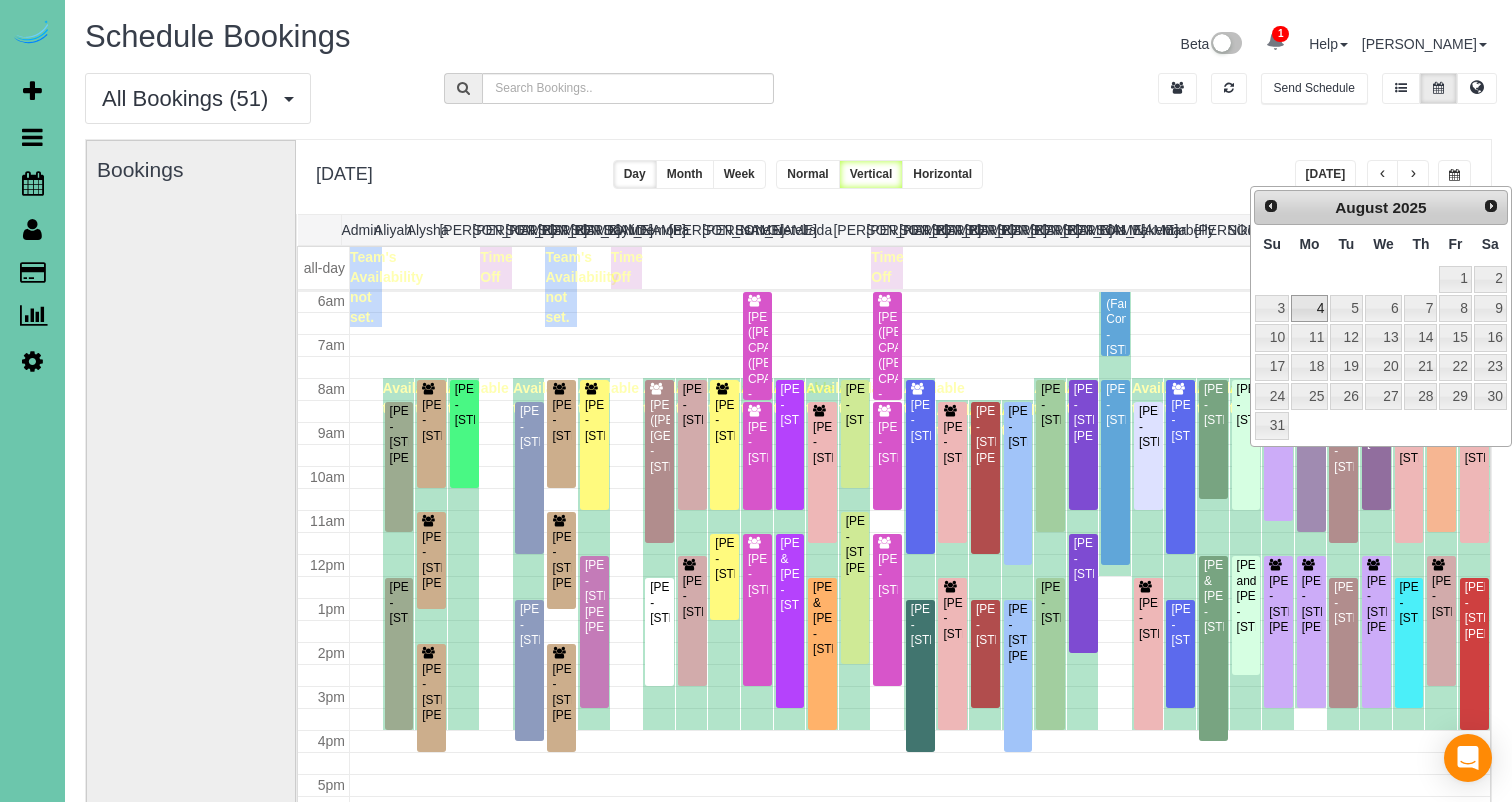 click on "4" at bounding box center [1309, 308] 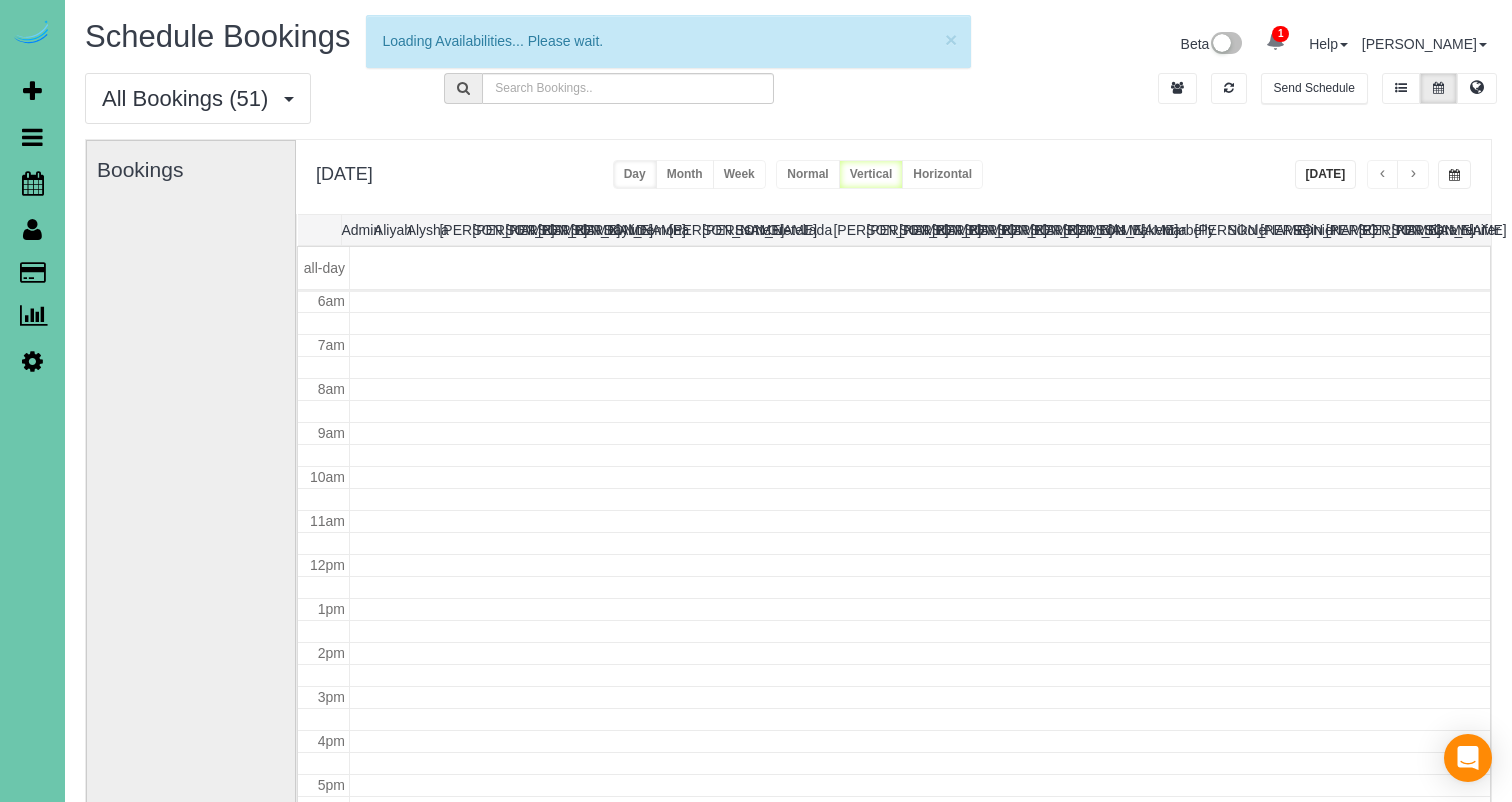 scroll, scrollTop: 265, scrollLeft: 0, axis: vertical 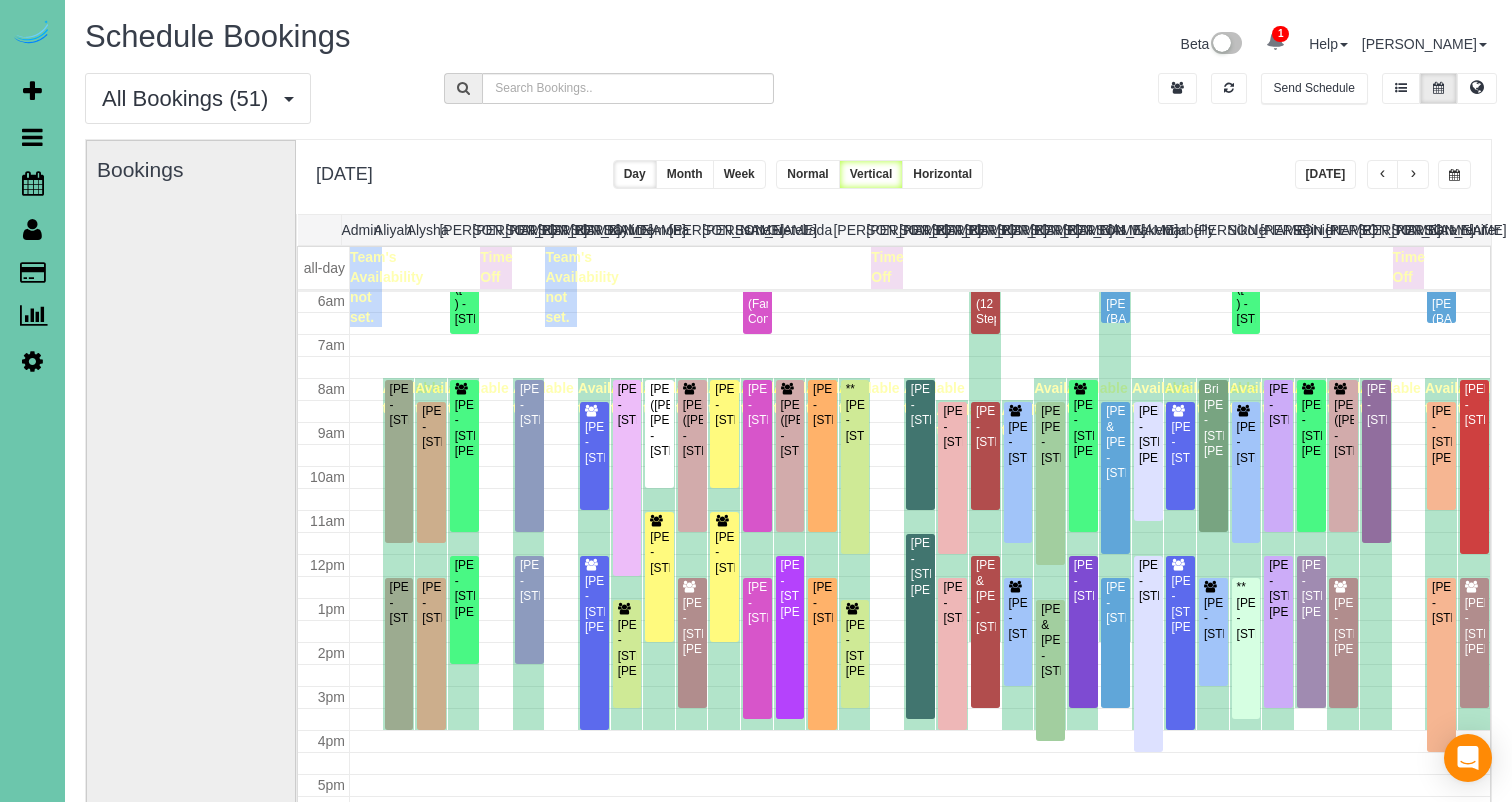 click on "**********" at bounding box center (893, 177) 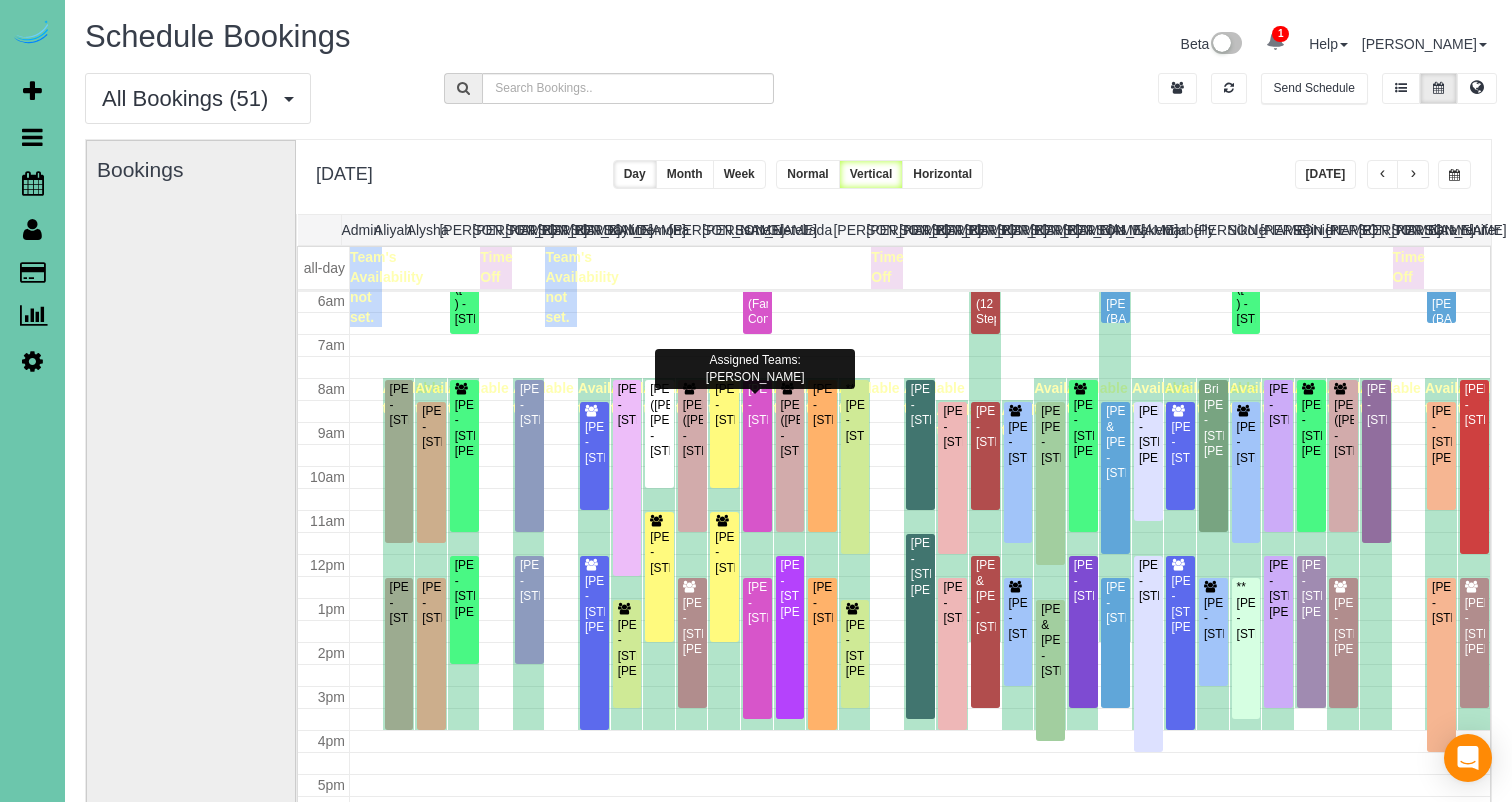 click on "**********" at bounding box center (893, 177) 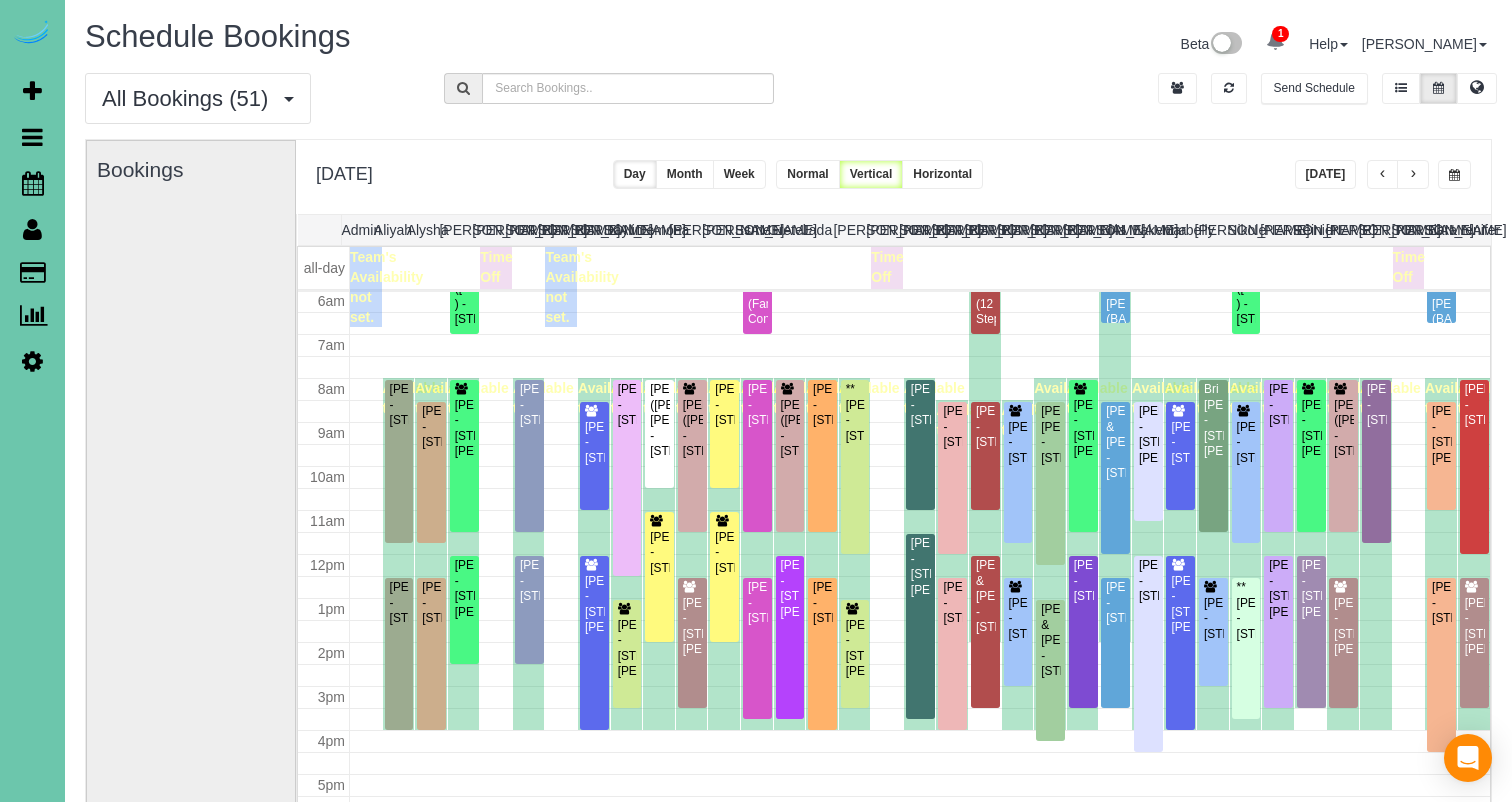 click at bounding box center [1413, 174] 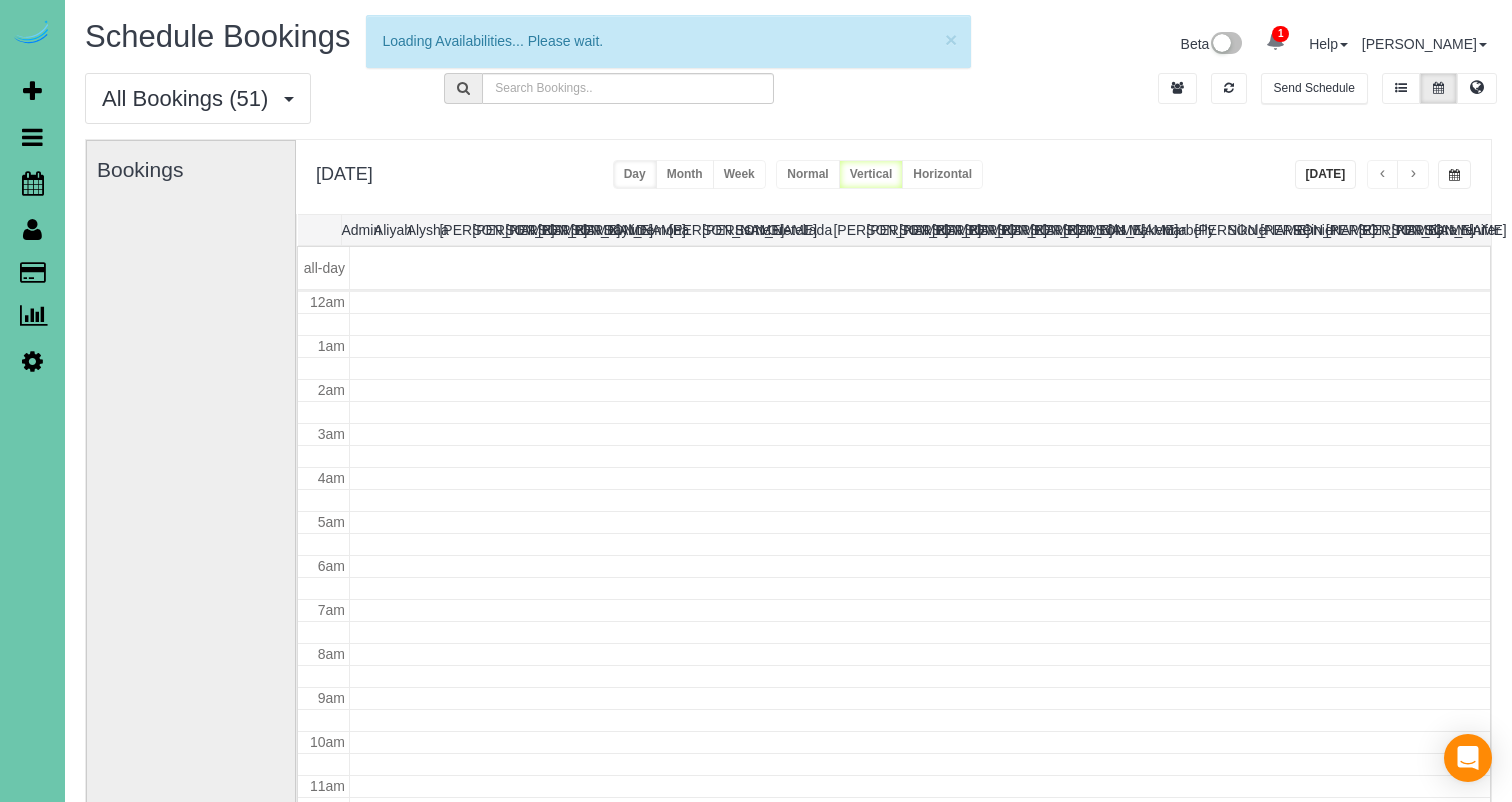 scroll, scrollTop: 265, scrollLeft: 0, axis: vertical 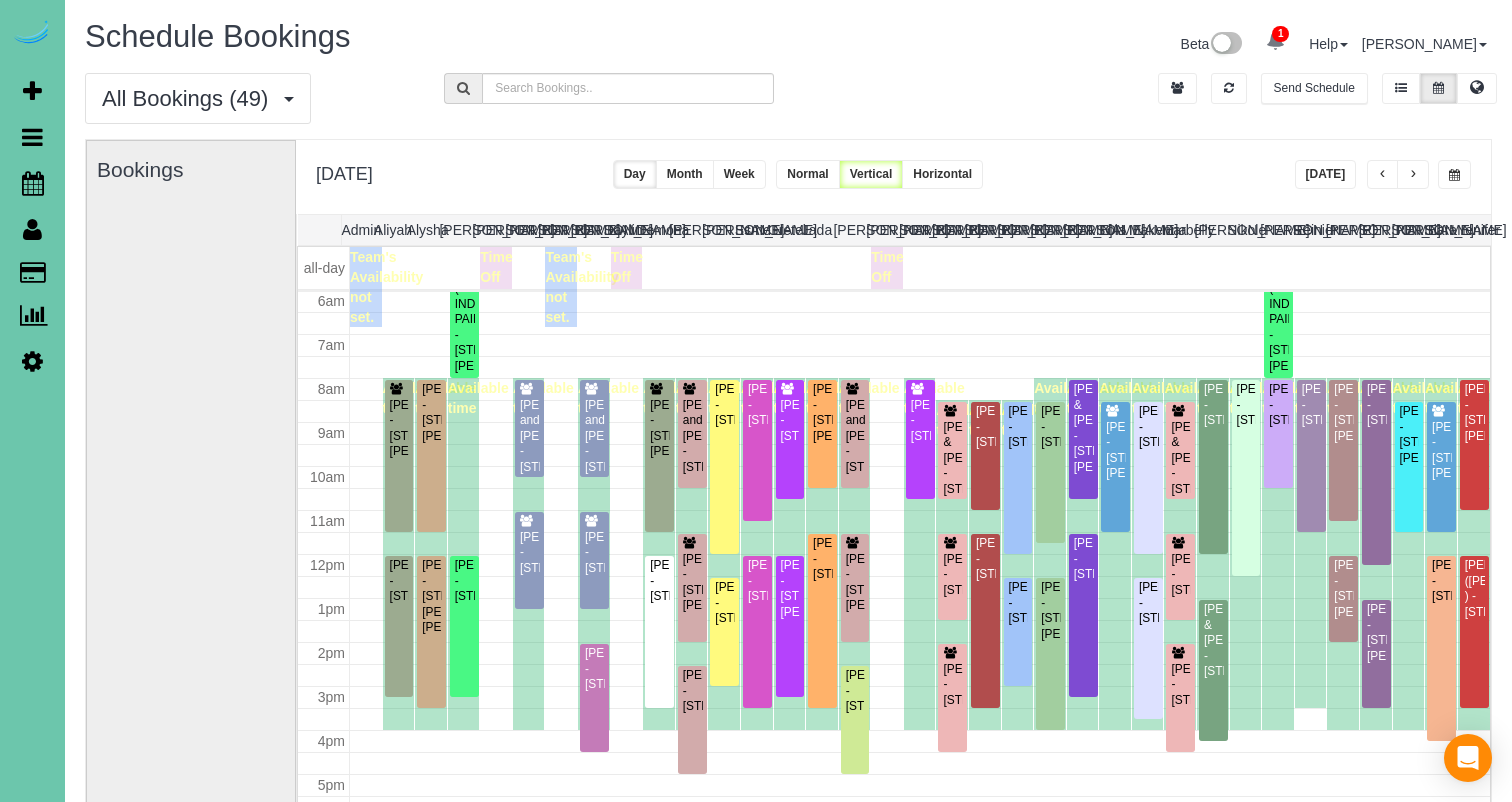 click on "Bookings" at bounding box center [191, 540] 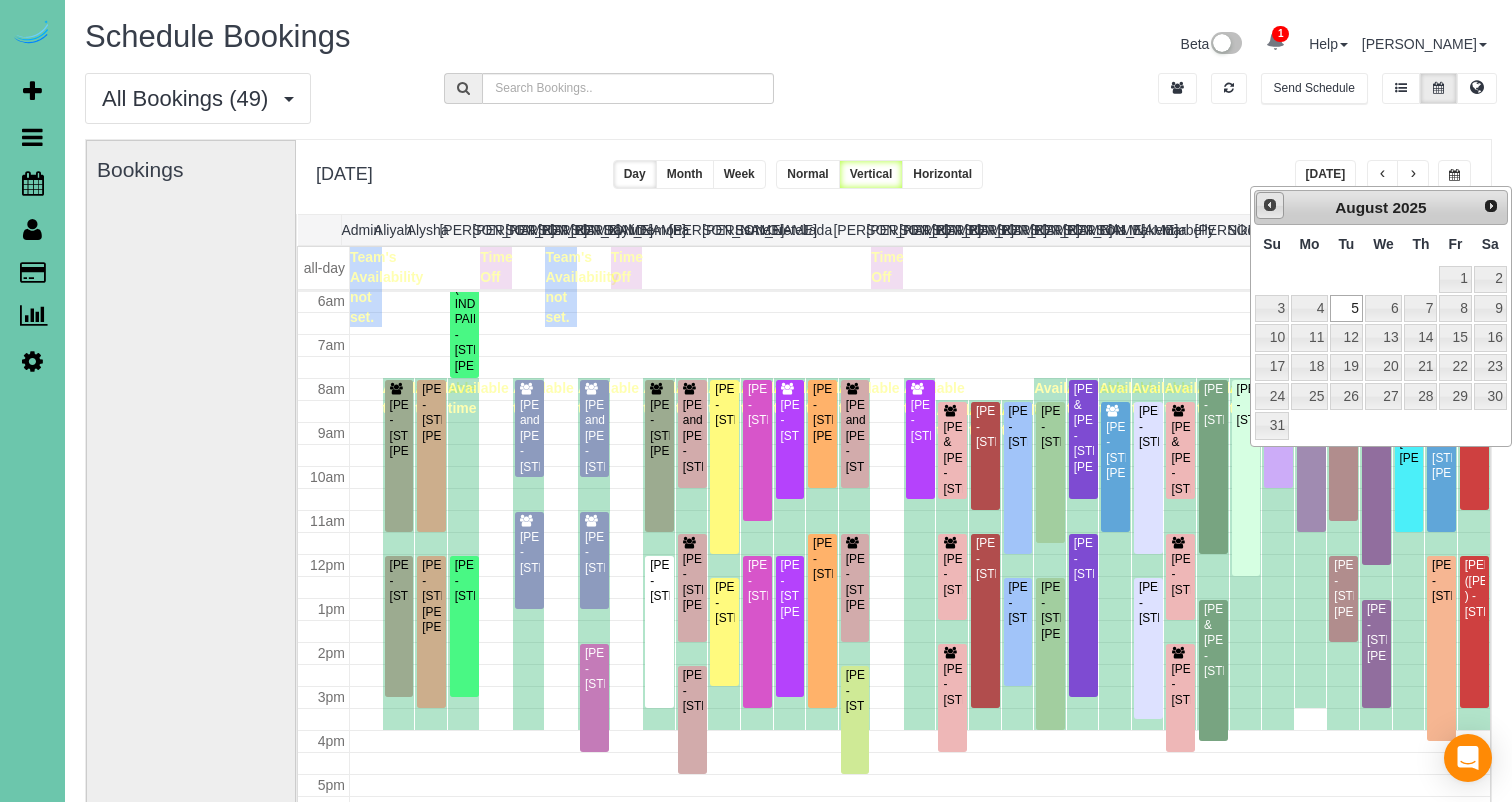 click on "Prev" at bounding box center (1270, 205) 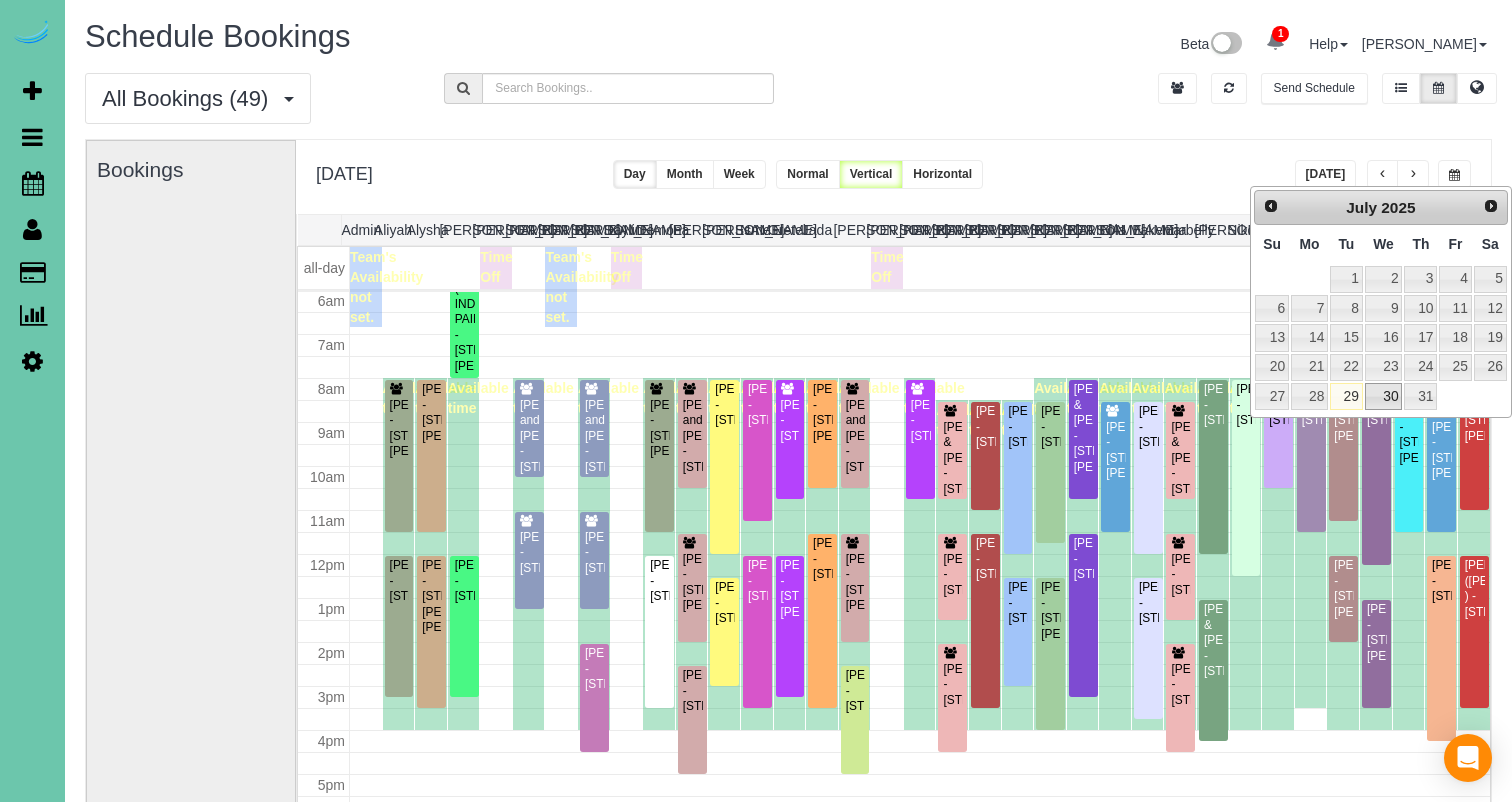 click on "30" at bounding box center (1384, 396) 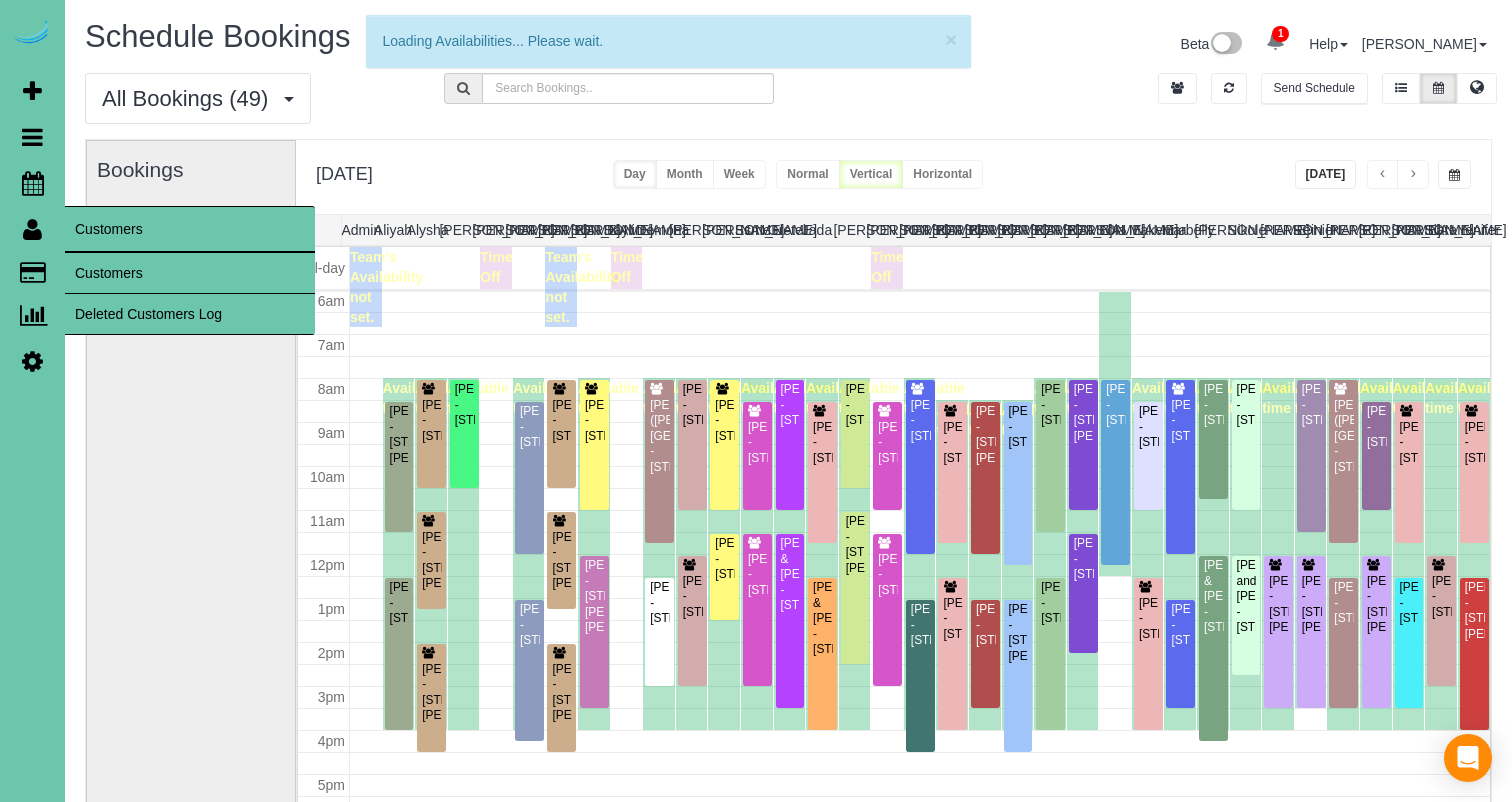 scroll, scrollTop: 265, scrollLeft: 0, axis: vertical 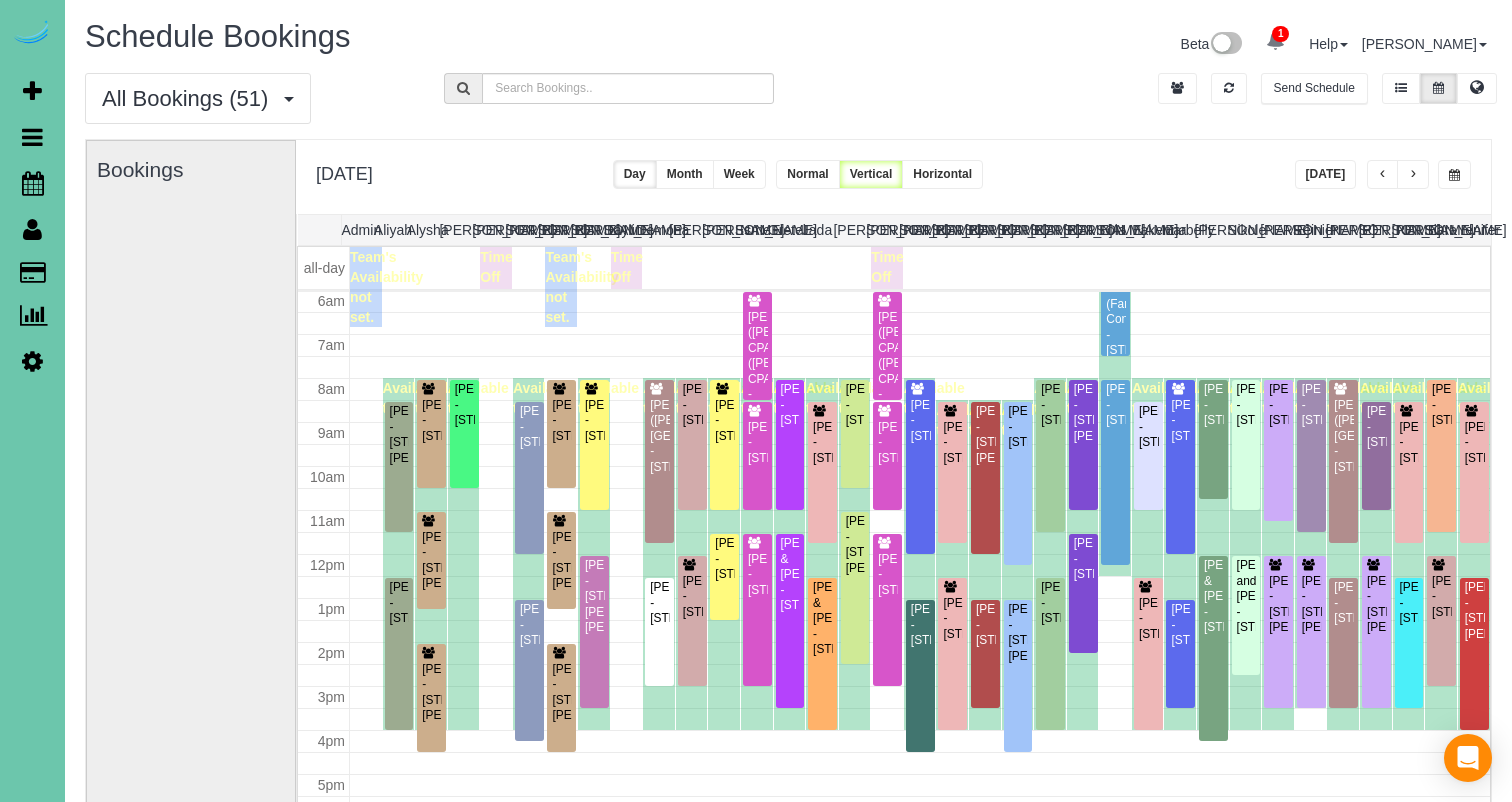 click at bounding box center [1454, 175] 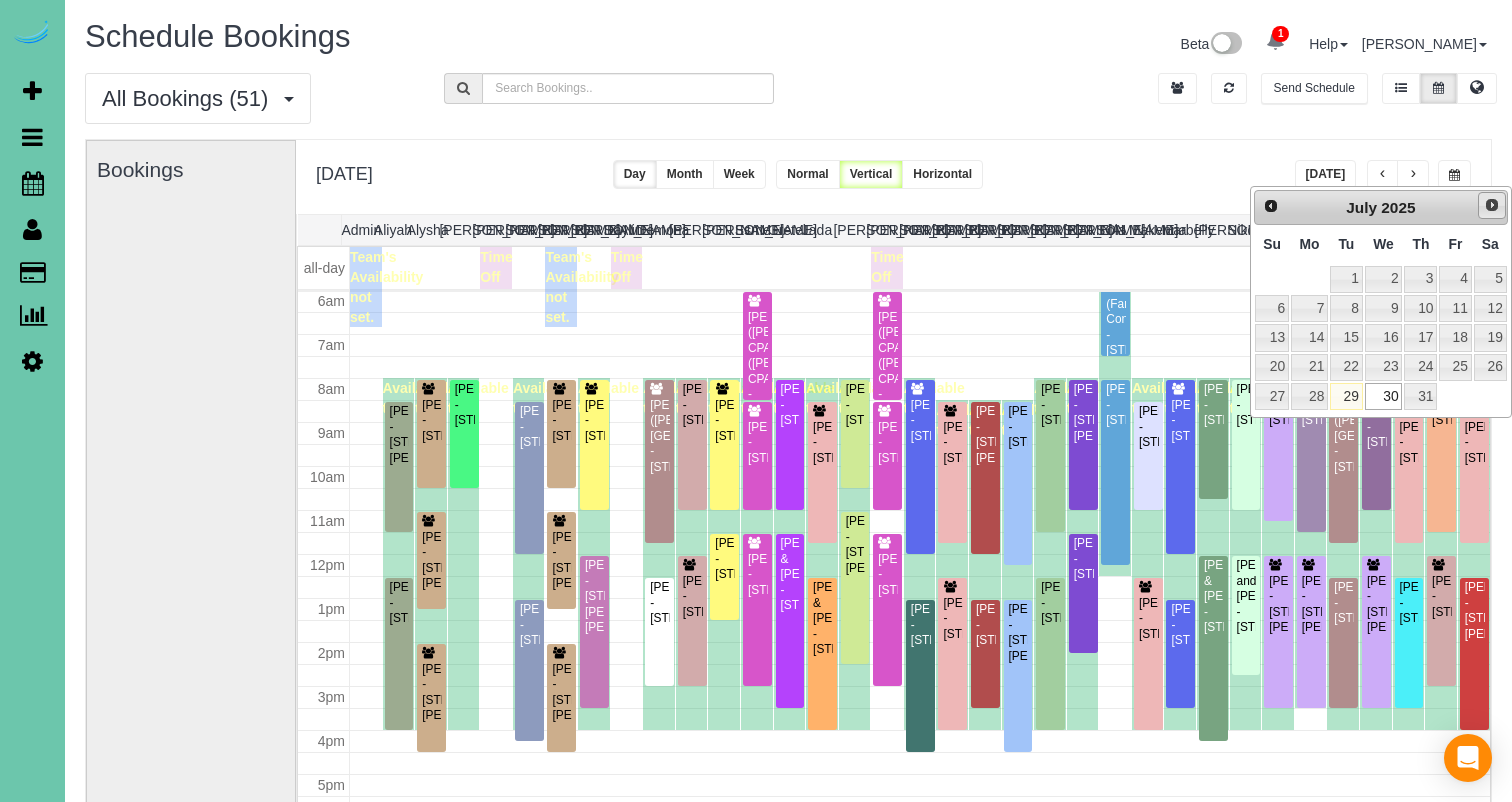 click on "Next" at bounding box center (1492, 205) 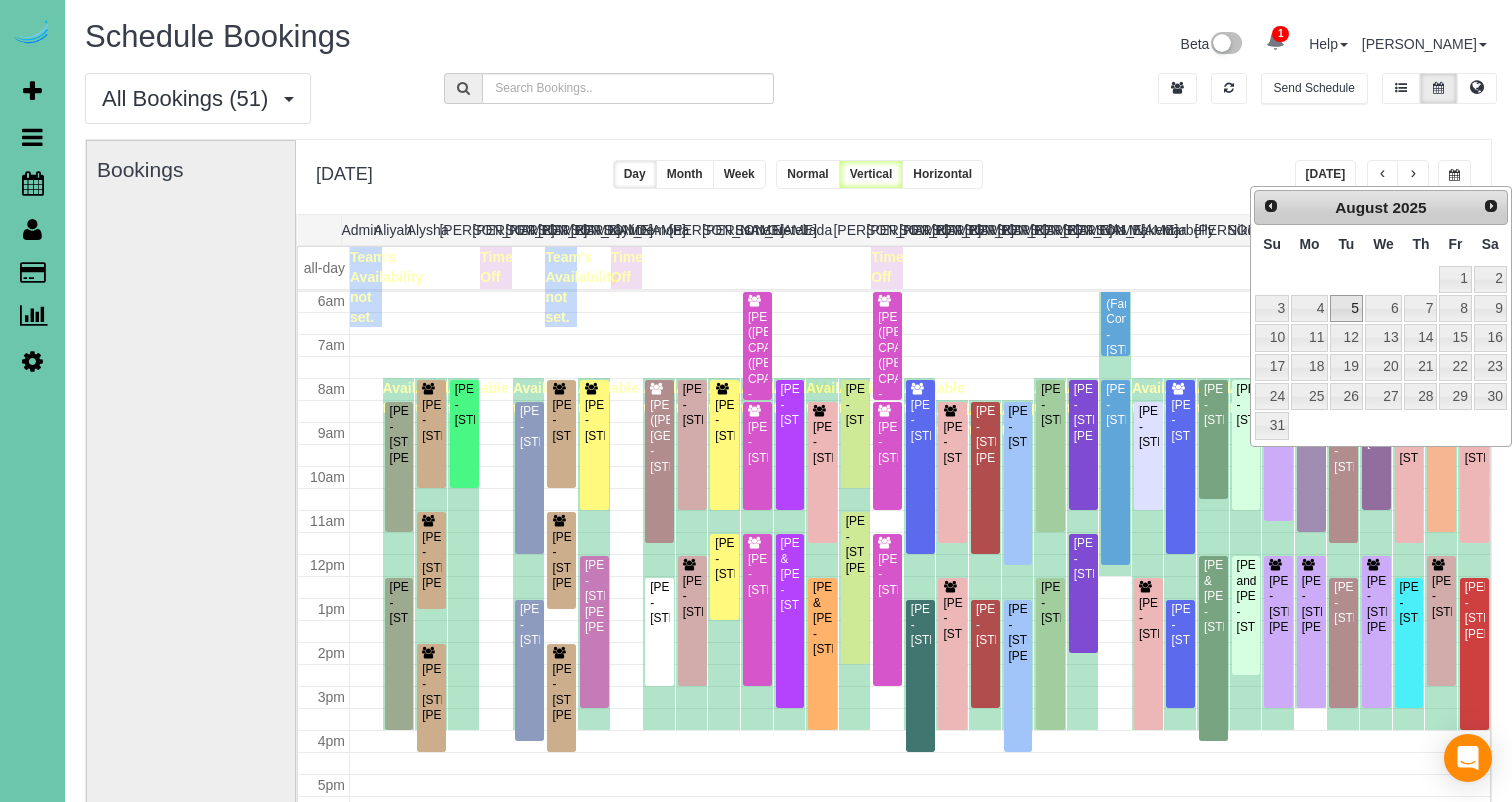 click on "4" at bounding box center (1309, 308) 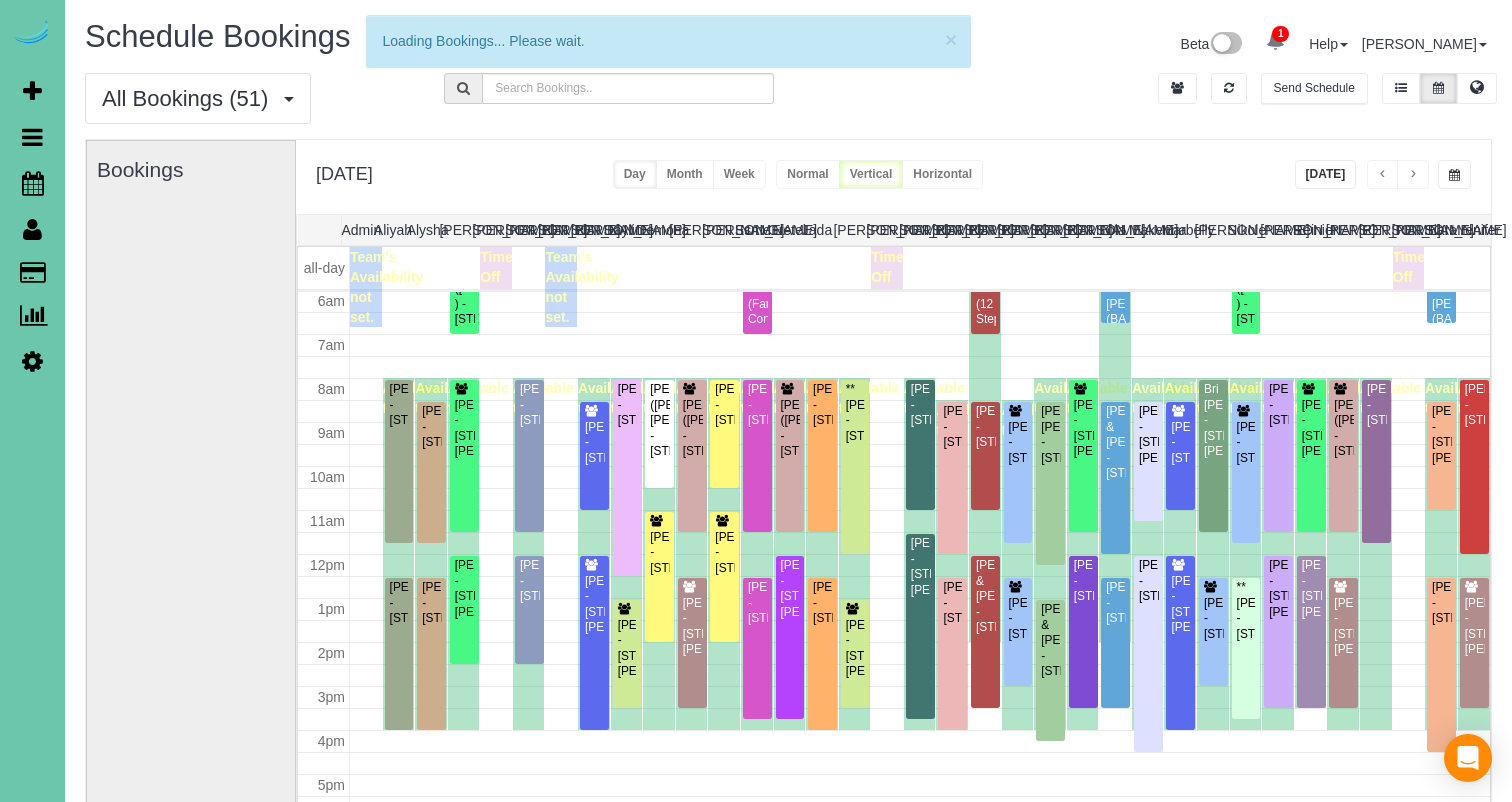 scroll, scrollTop: 265, scrollLeft: 0, axis: vertical 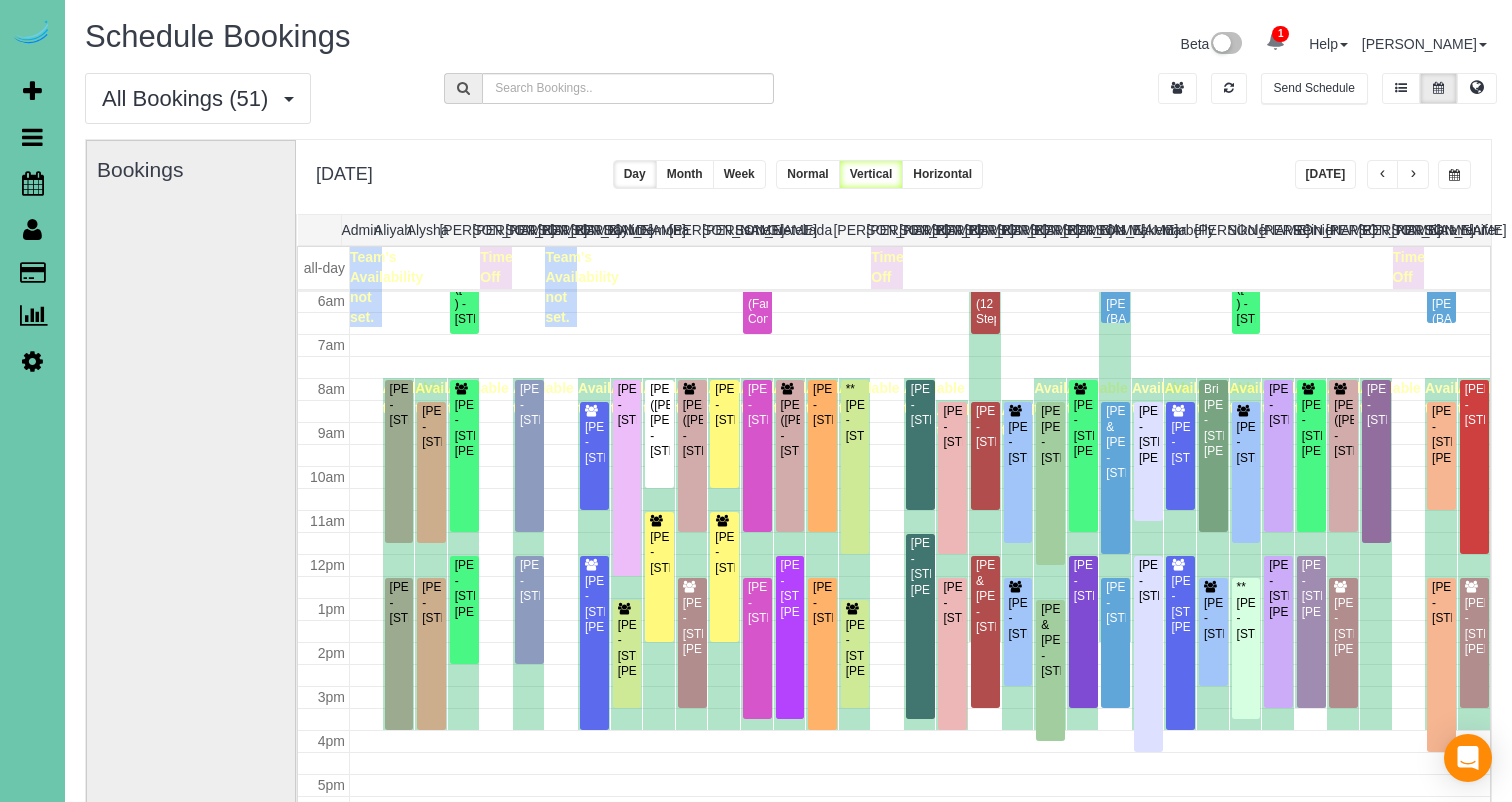 click at bounding box center (1413, 174) 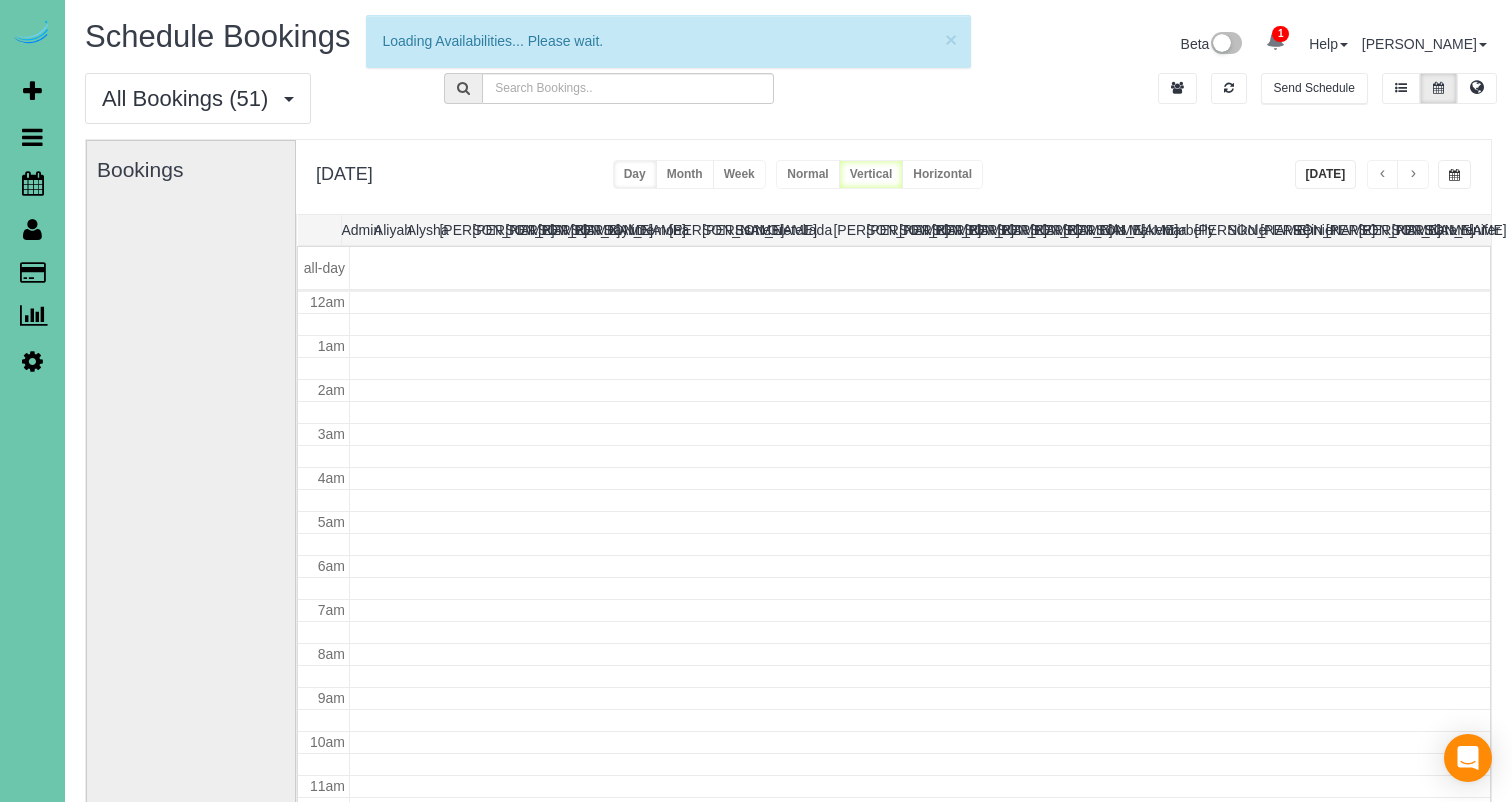 scroll, scrollTop: 265, scrollLeft: 0, axis: vertical 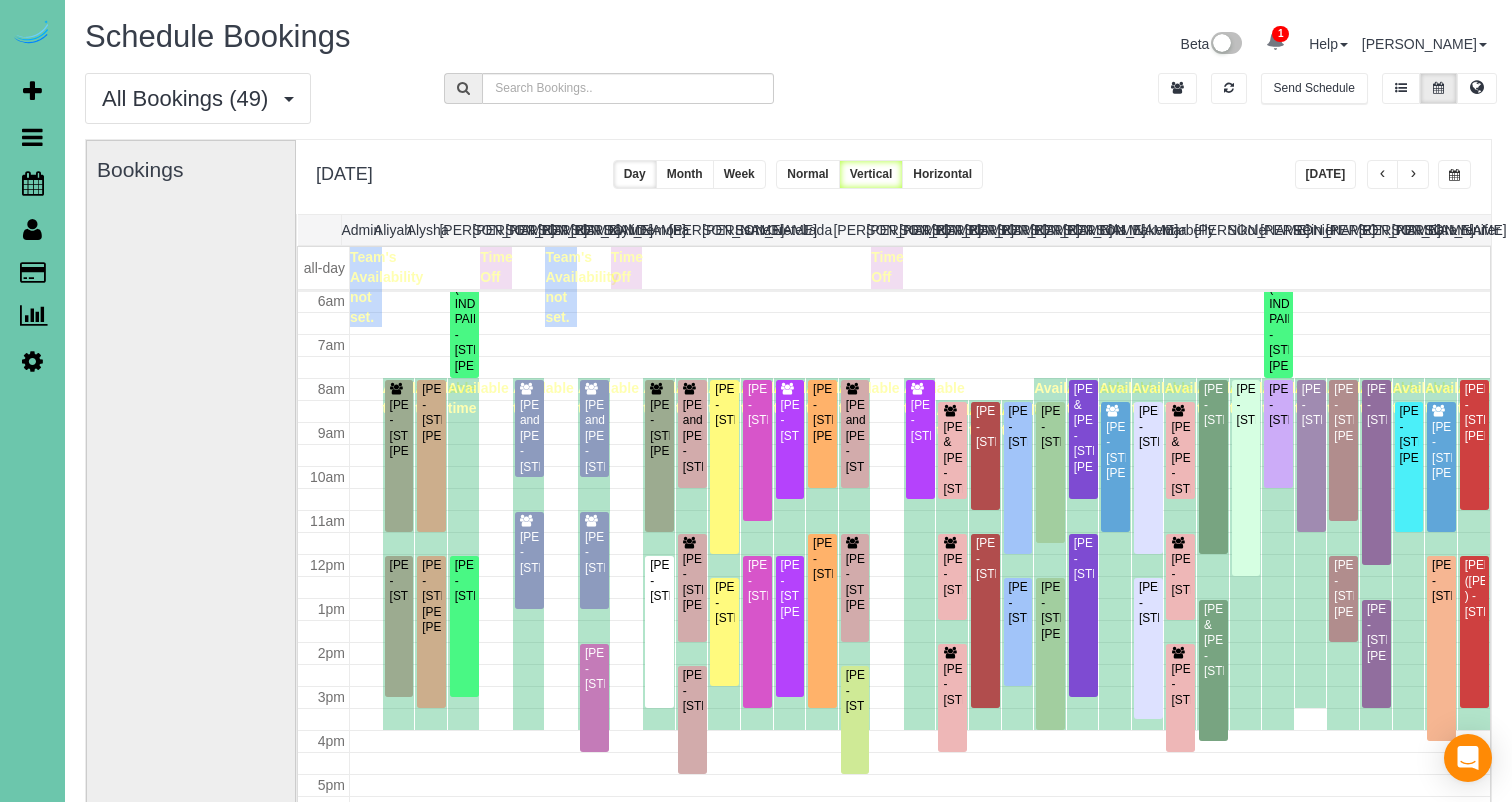 click at bounding box center [1413, 175] 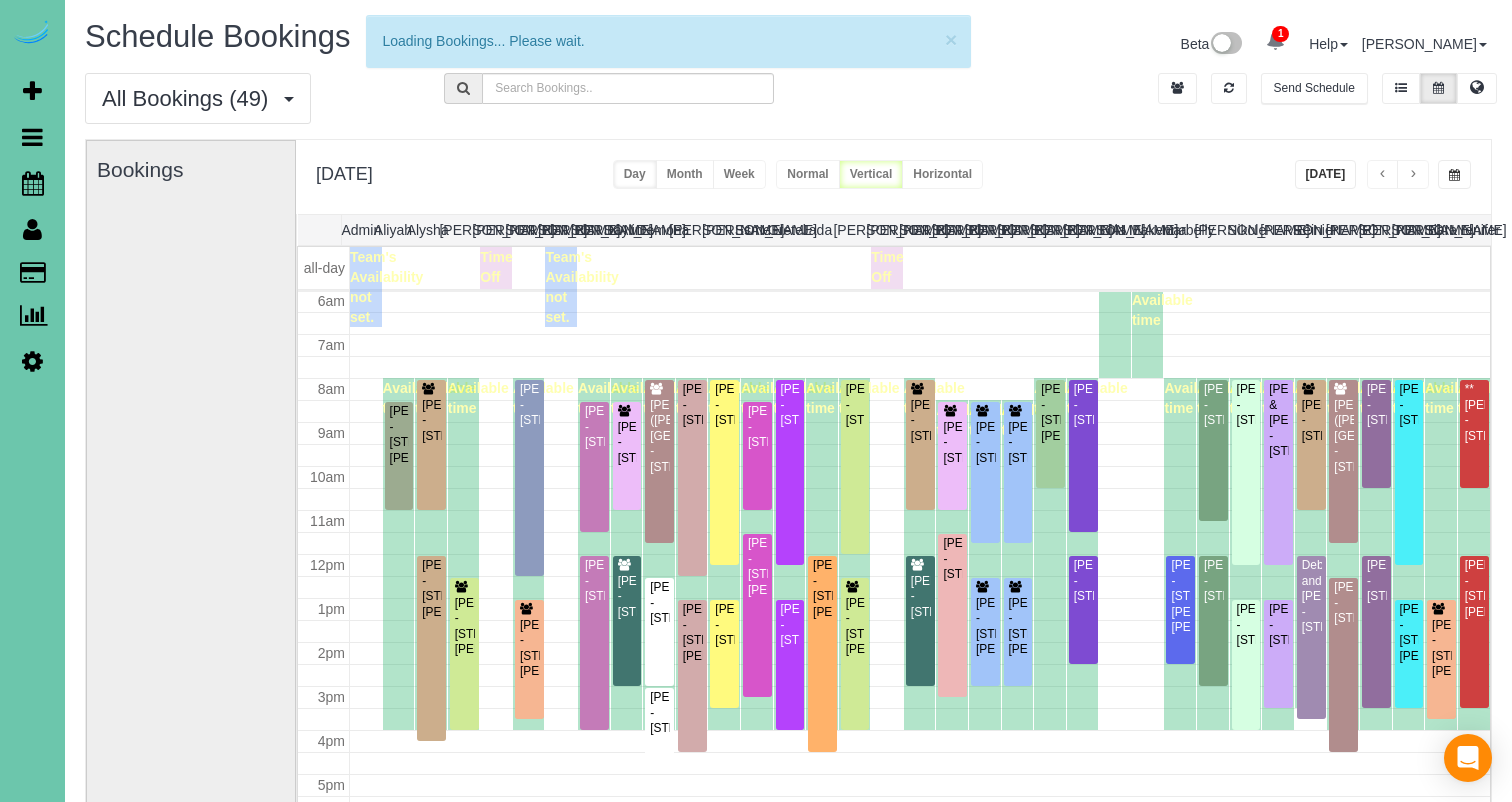 scroll, scrollTop: 265, scrollLeft: 0, axis: vertical 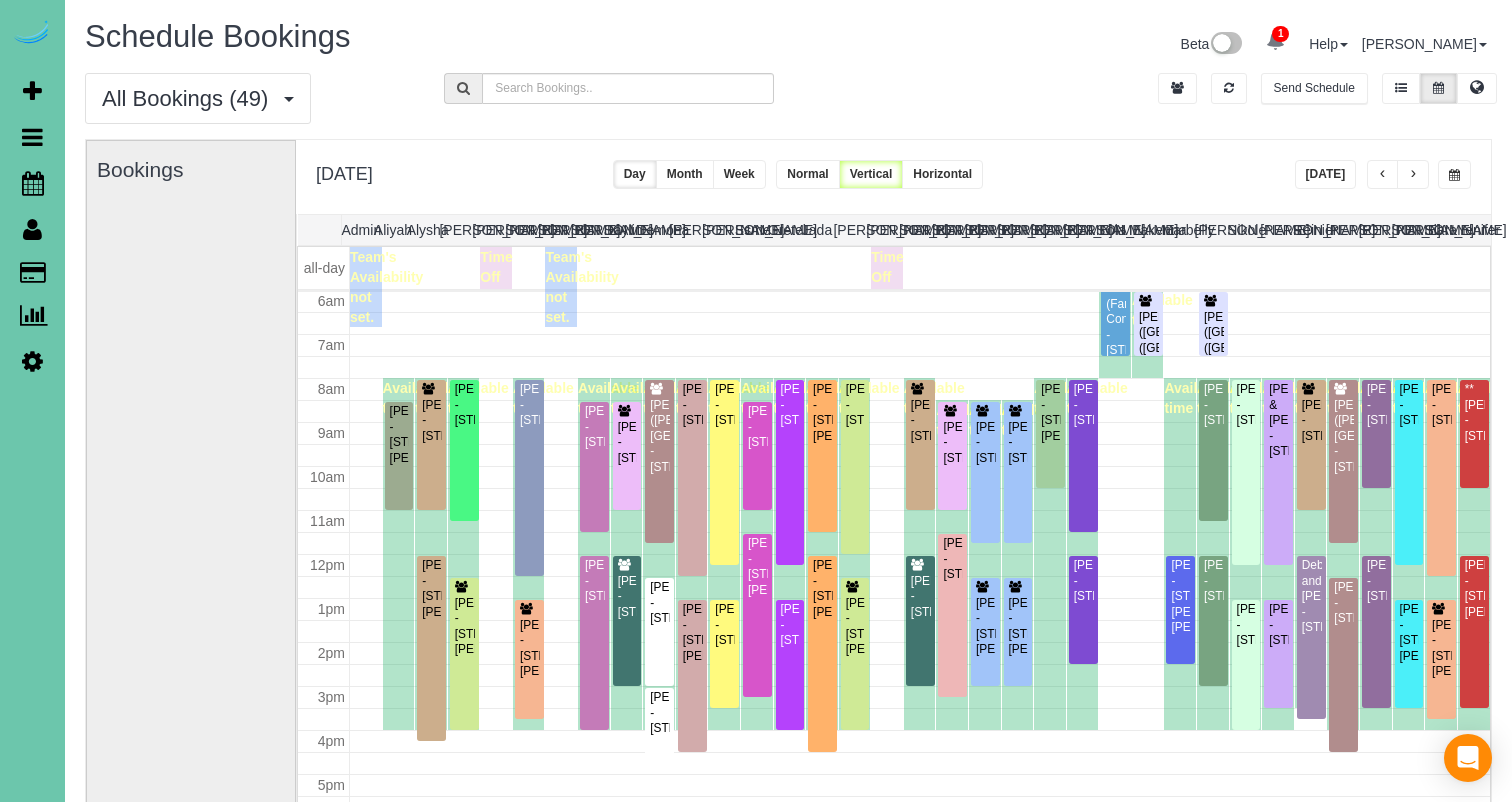 click on "Beta
1
Your Notifications
You have 0 alerts
×
You have 4  to charge for [DATE]
Help
Help Docs
Take a Tour
Contact Support
[PERSON_NAME]
My Account
Change Password
Email Preferences
Community" at bounding box center (1148, 46) 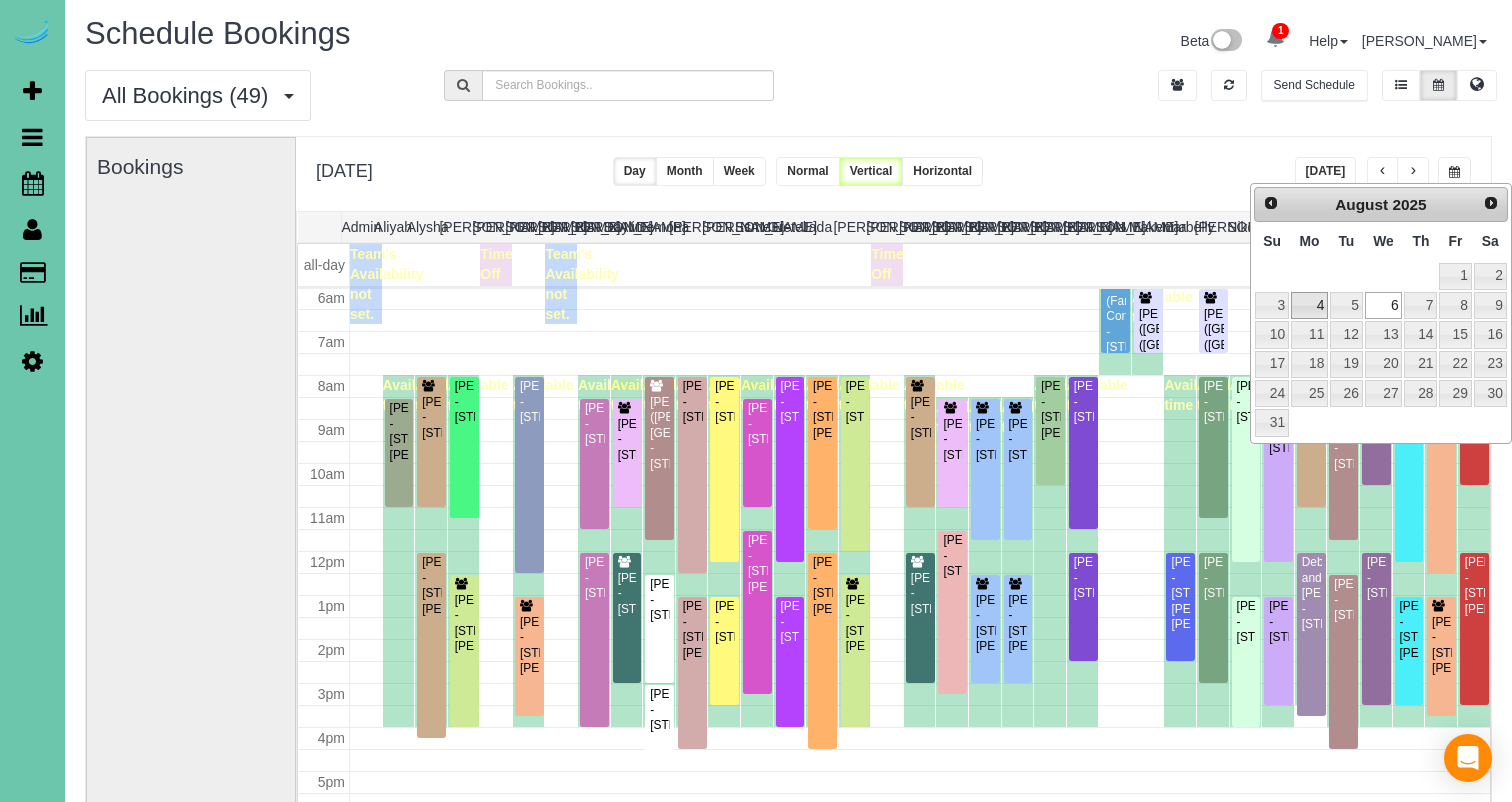 scroll, scrollTop: 10, scrollLeft: 0, axis: vertical 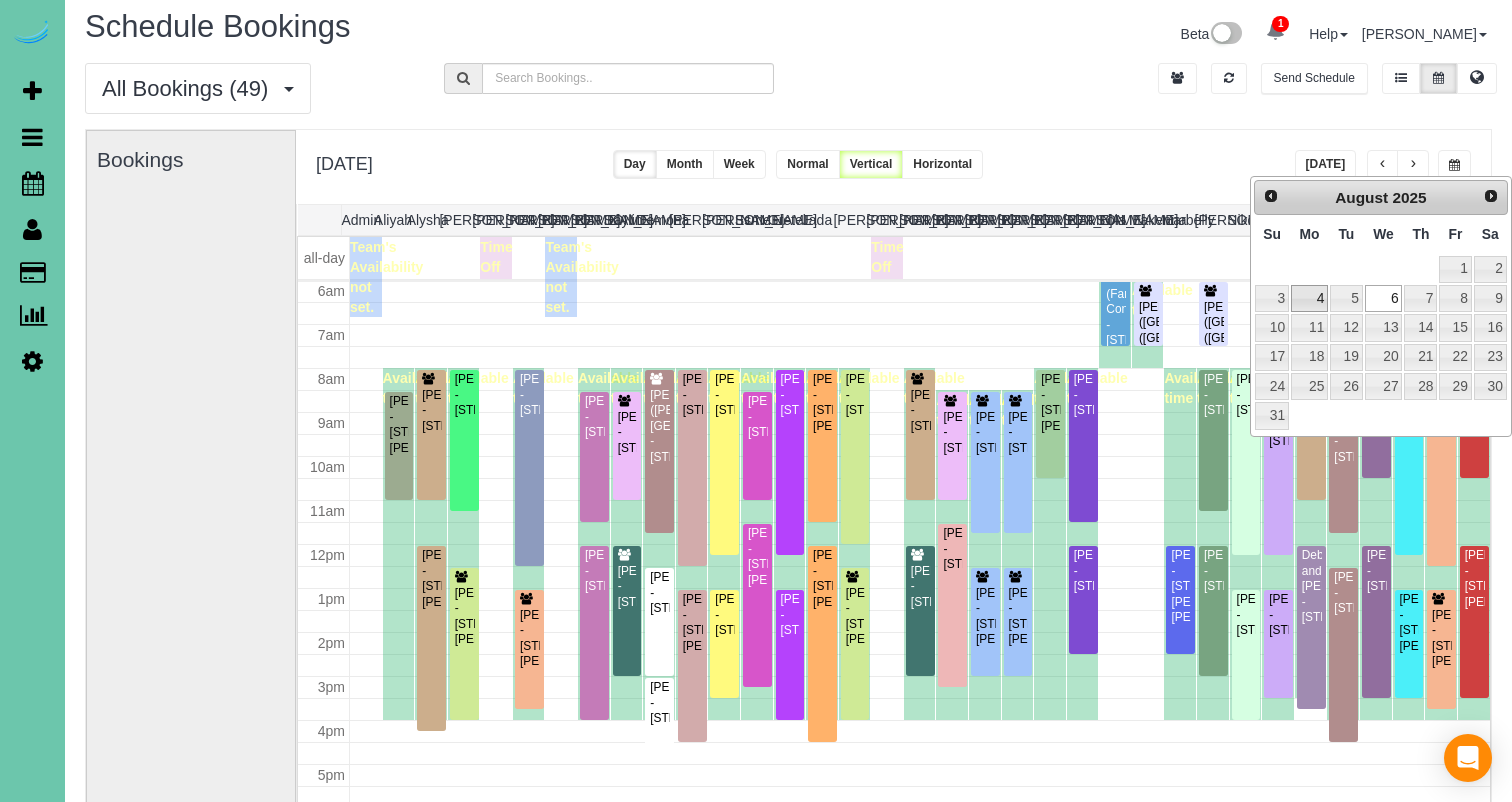 click on "4" at bounding box center [1309, 298] 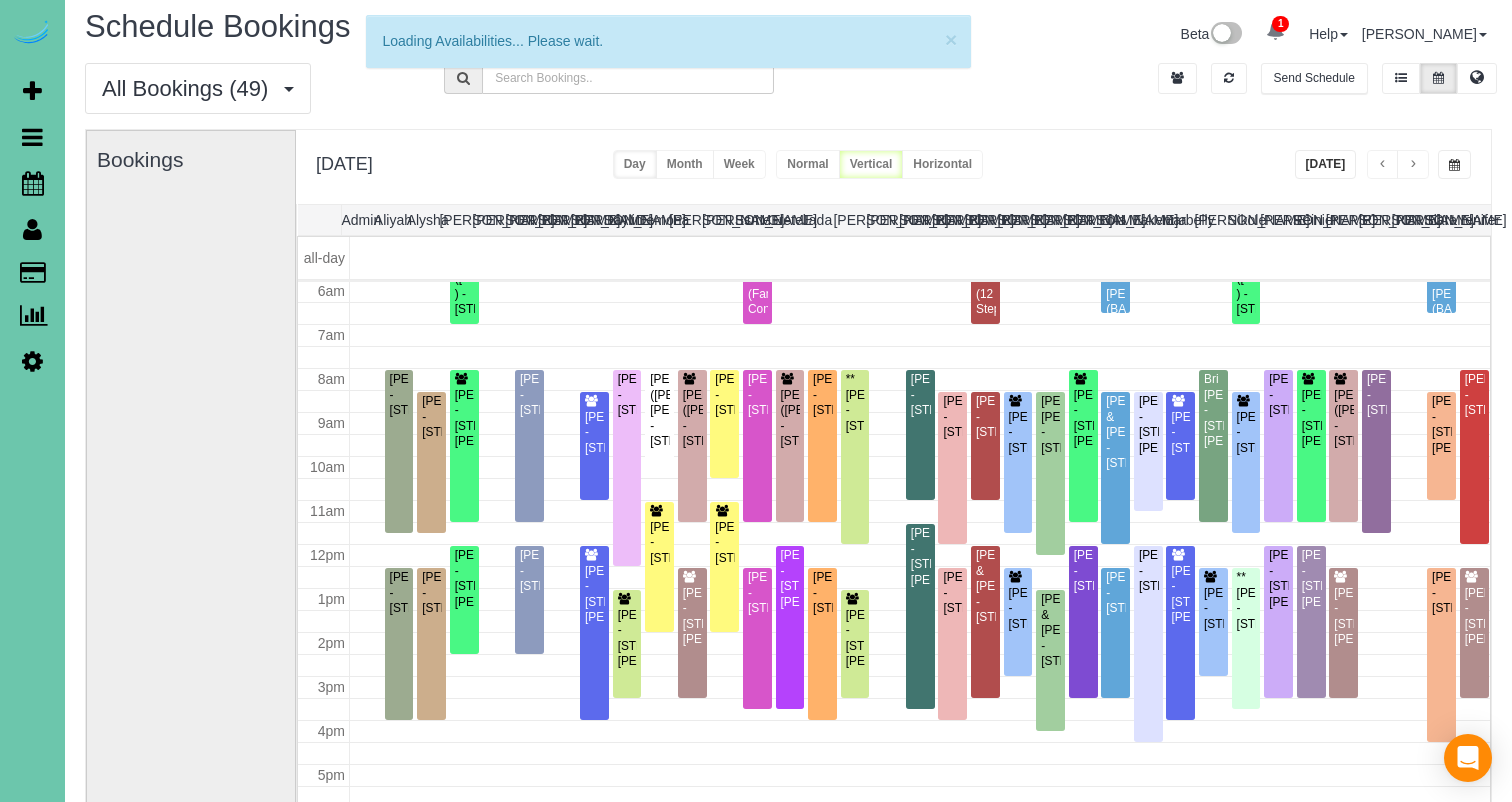 scroll, scrollTop: 265, scrollLeft: 0, axis: vertical 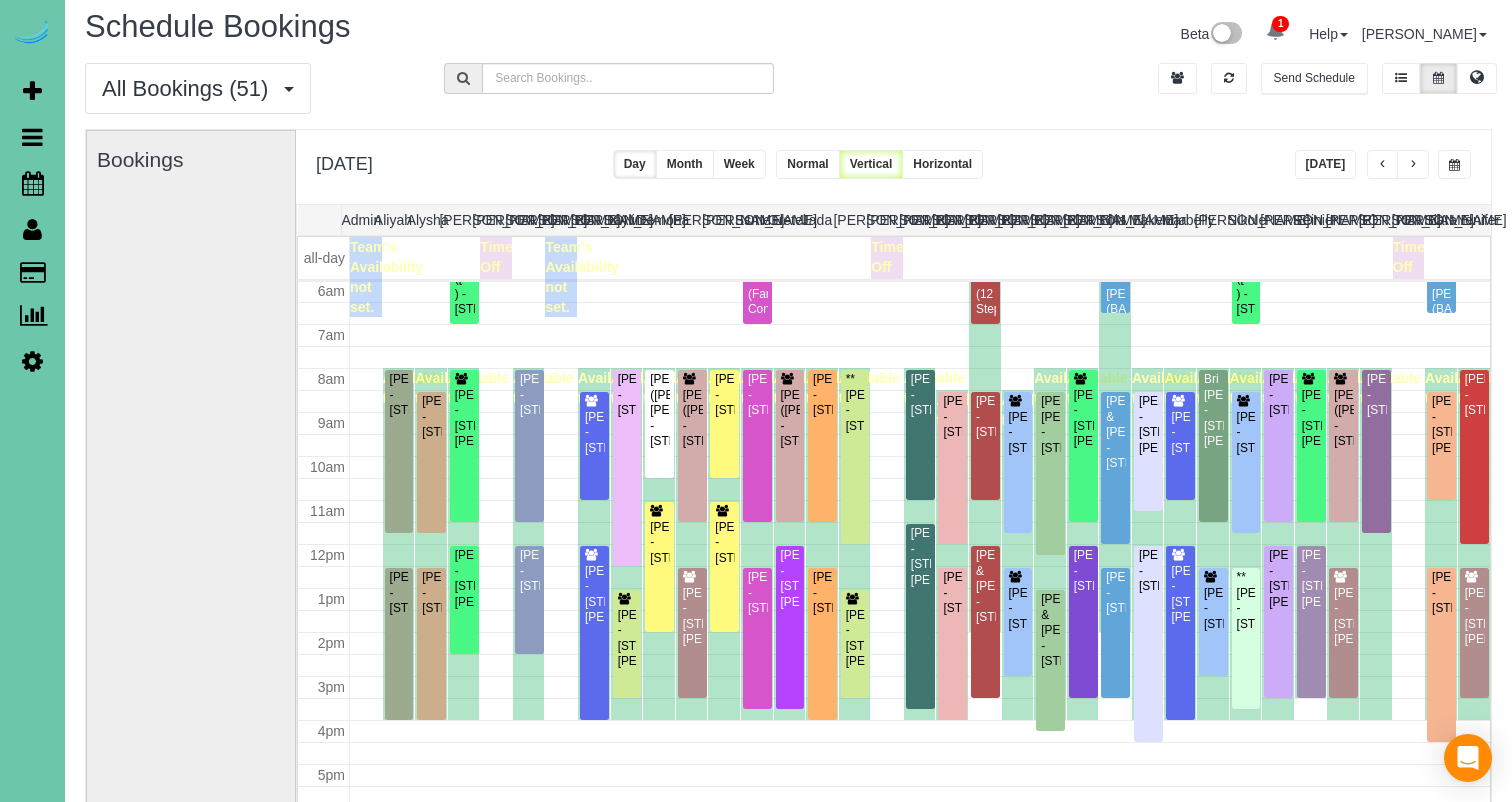 click on "**********" at bounding box center (893, 167) 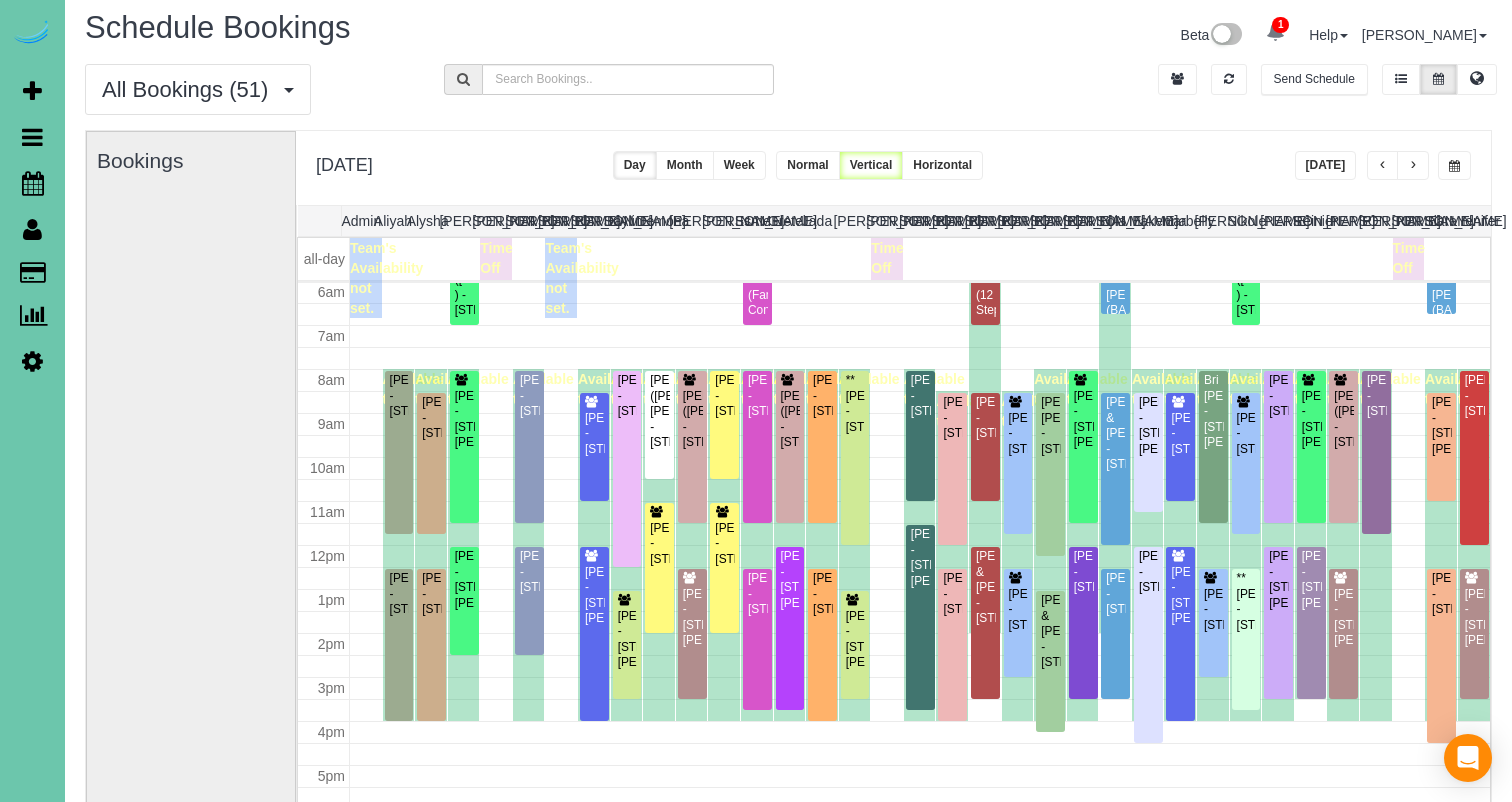 click at bounding box center [1454, 166] 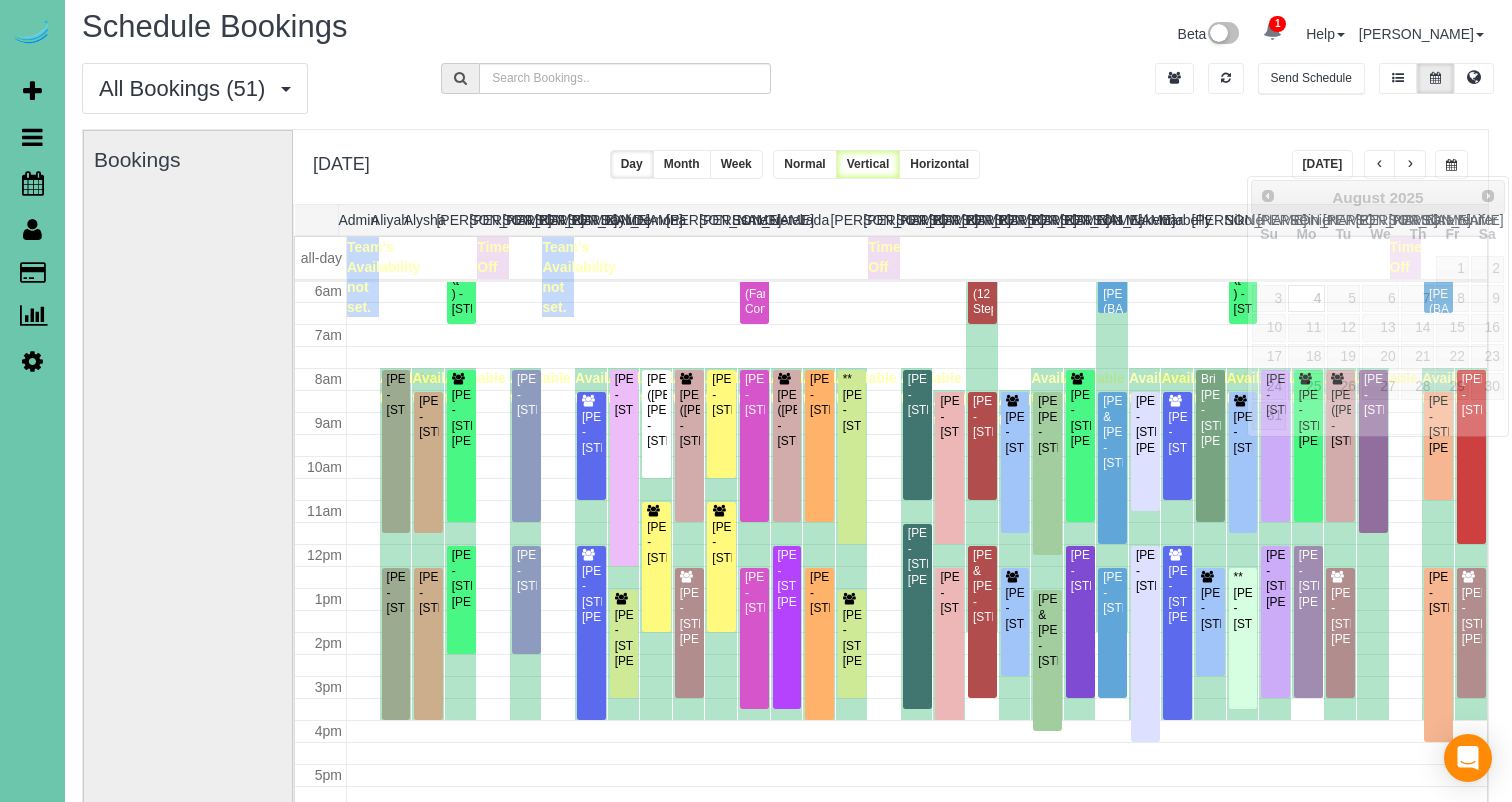 scroll, scrollTop: 9, scrollLeft: 4, axis: both 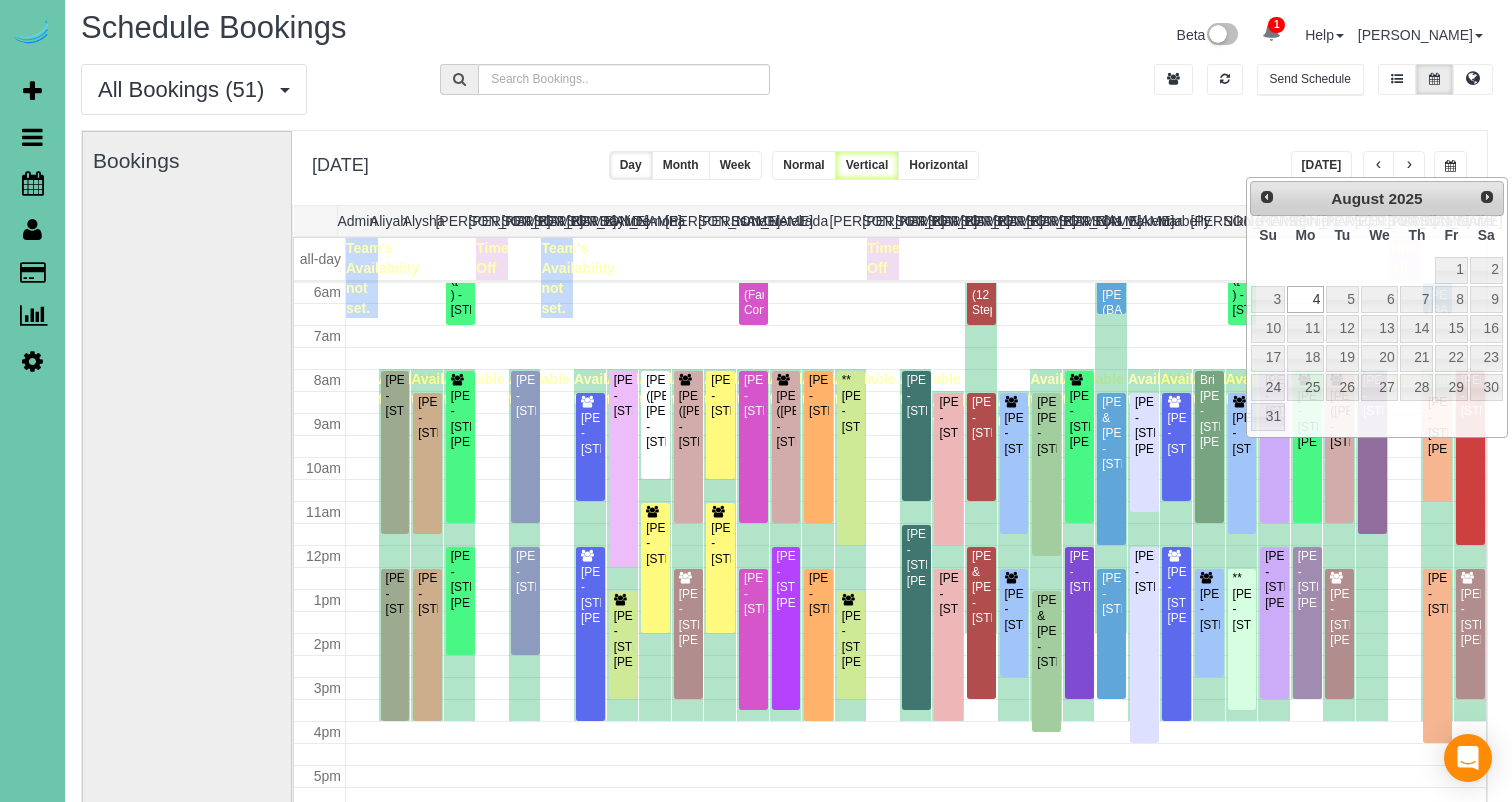 click on "**********" at bounding box center [889, 168] 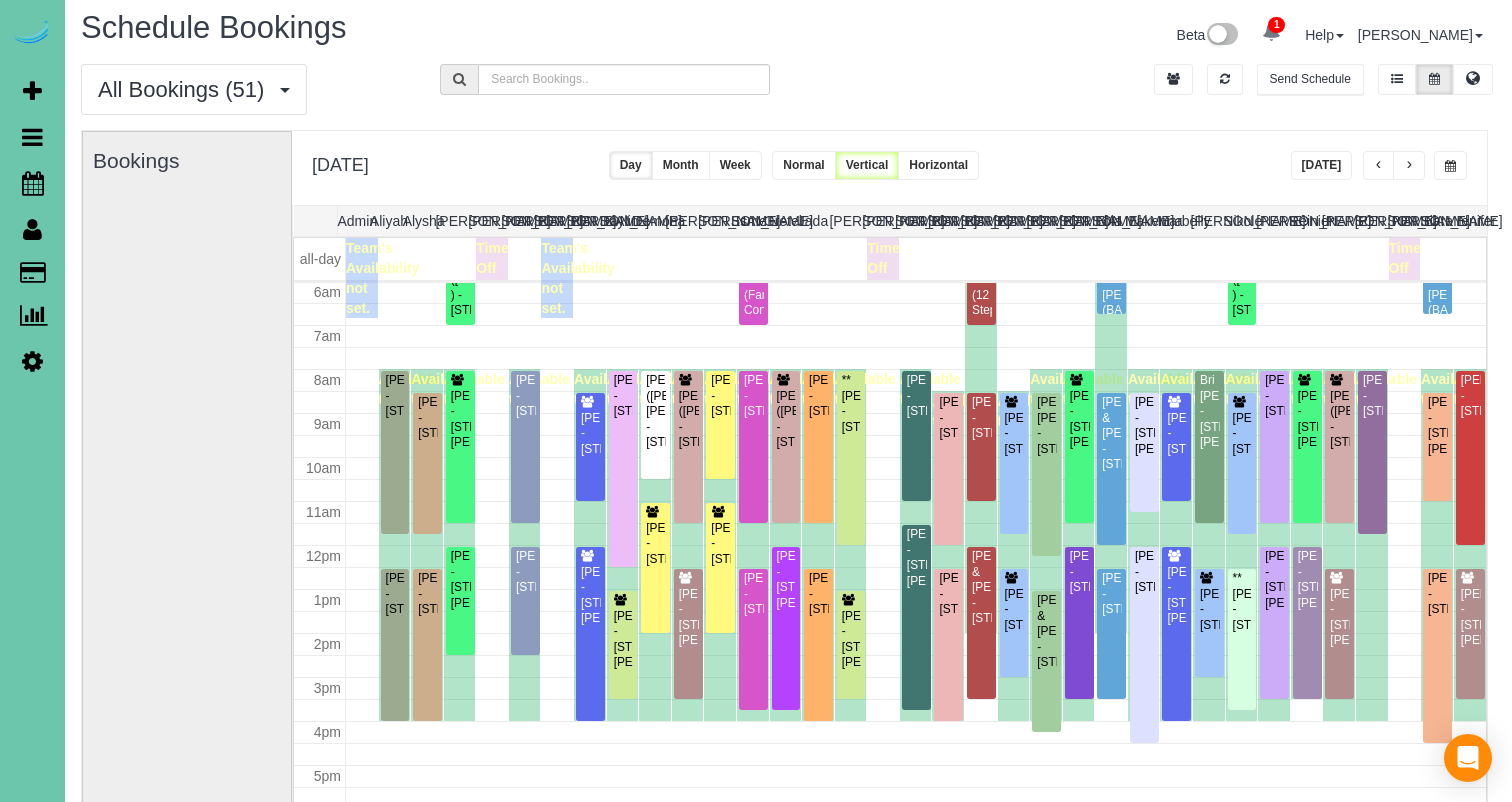 click on "Beta
1
Your Notifications
You have 0 alerts
×
You have 4  to charge for [DATE]
Help
Help Docs
Take a Tour
Contact Support
[PERSON_NAME]
My Account
Change Password
Email Preferences
Community" at bounding box center [1144, 37] 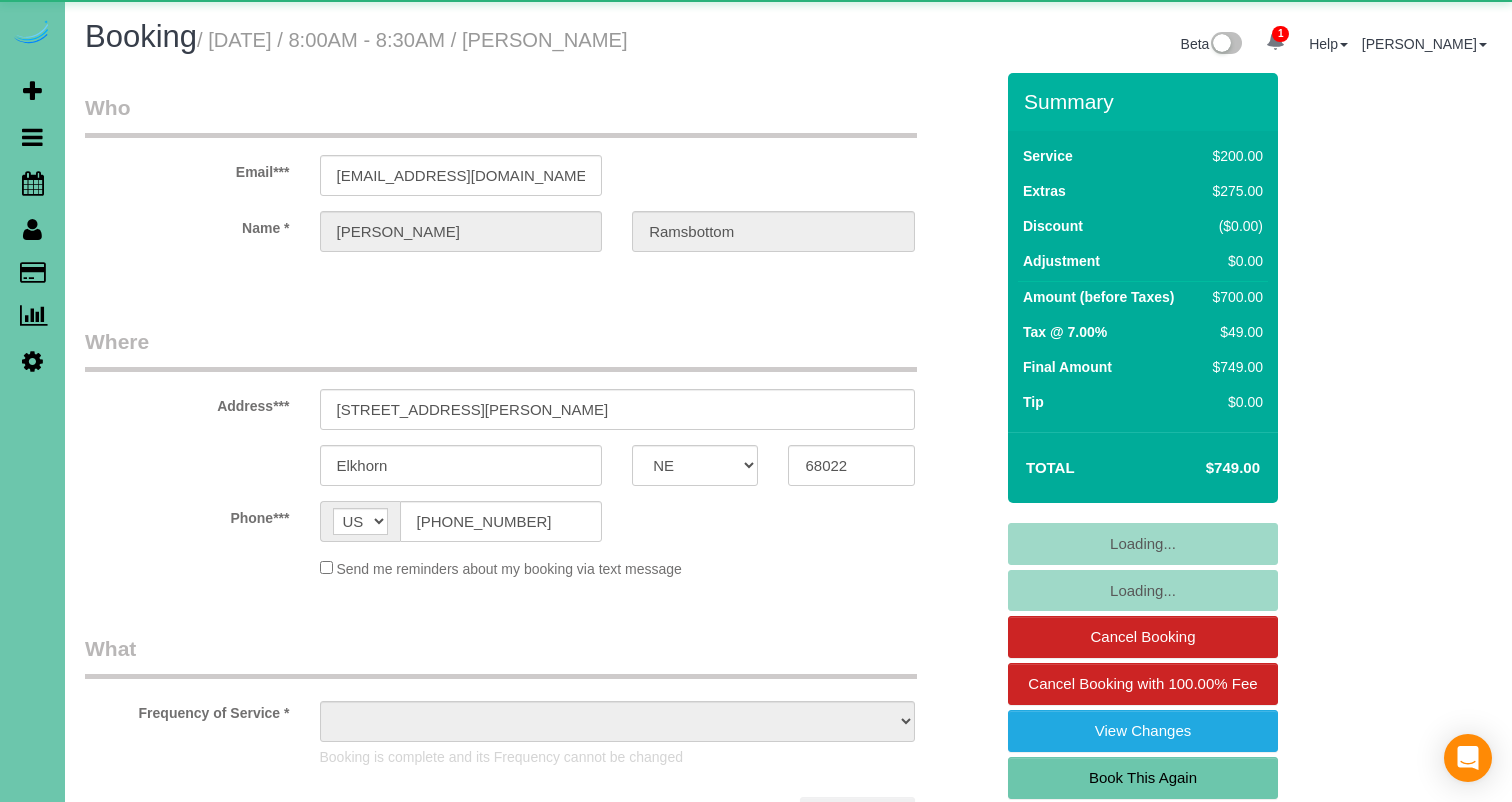 select on "NE" 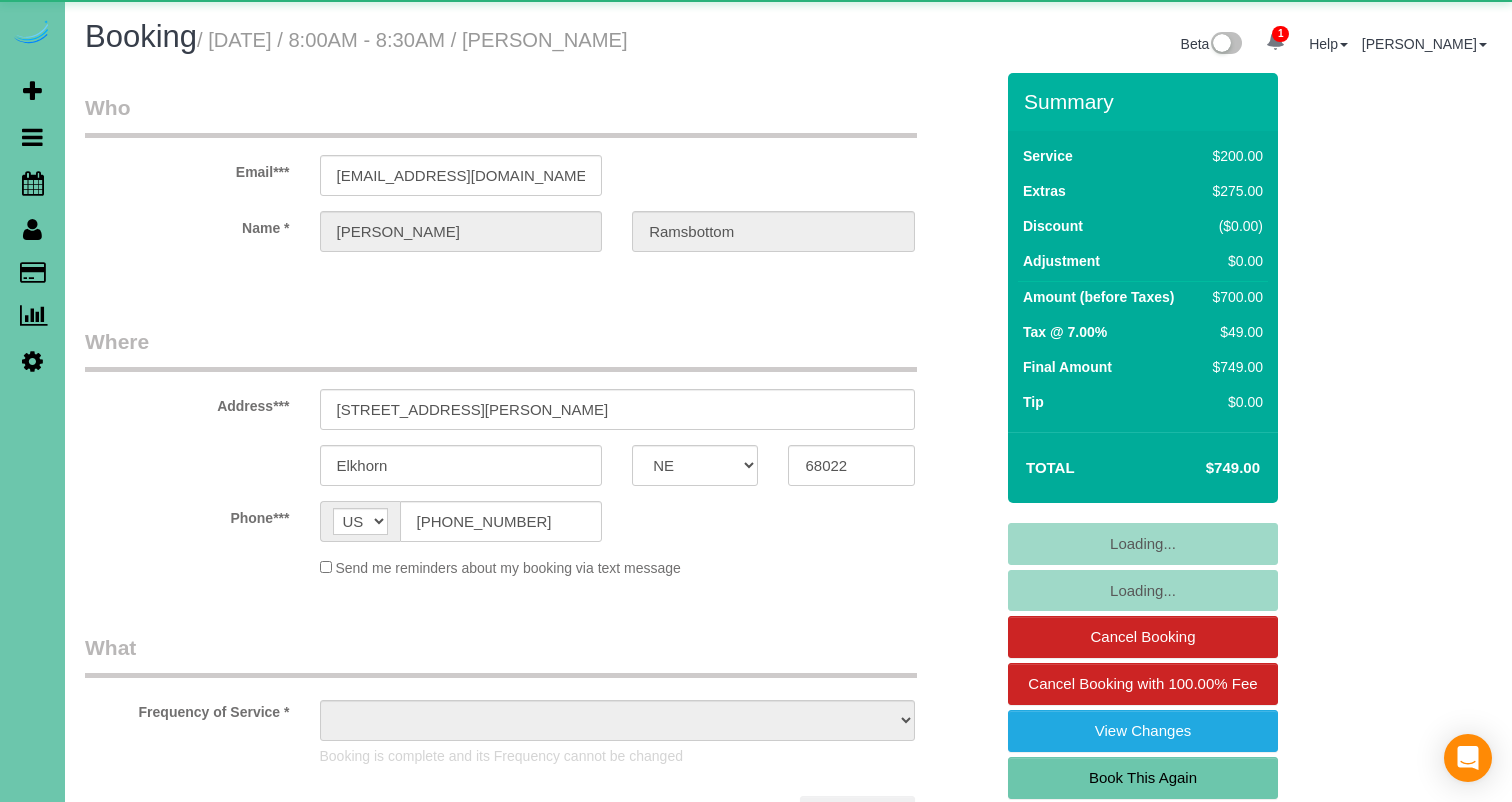 scroll, scrollTop: 0, scrollLeft: 0, axis: both 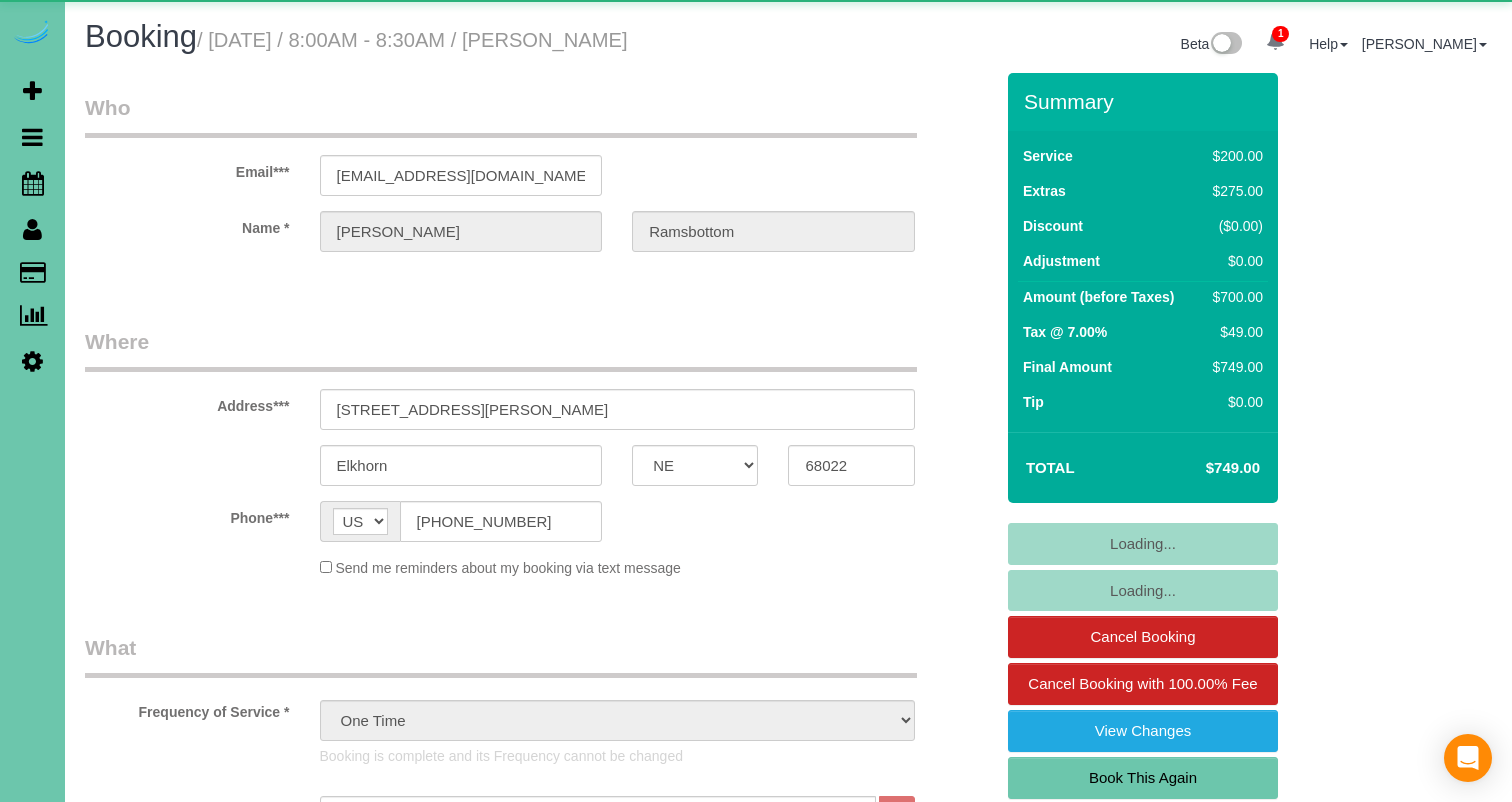 select on "object:922" 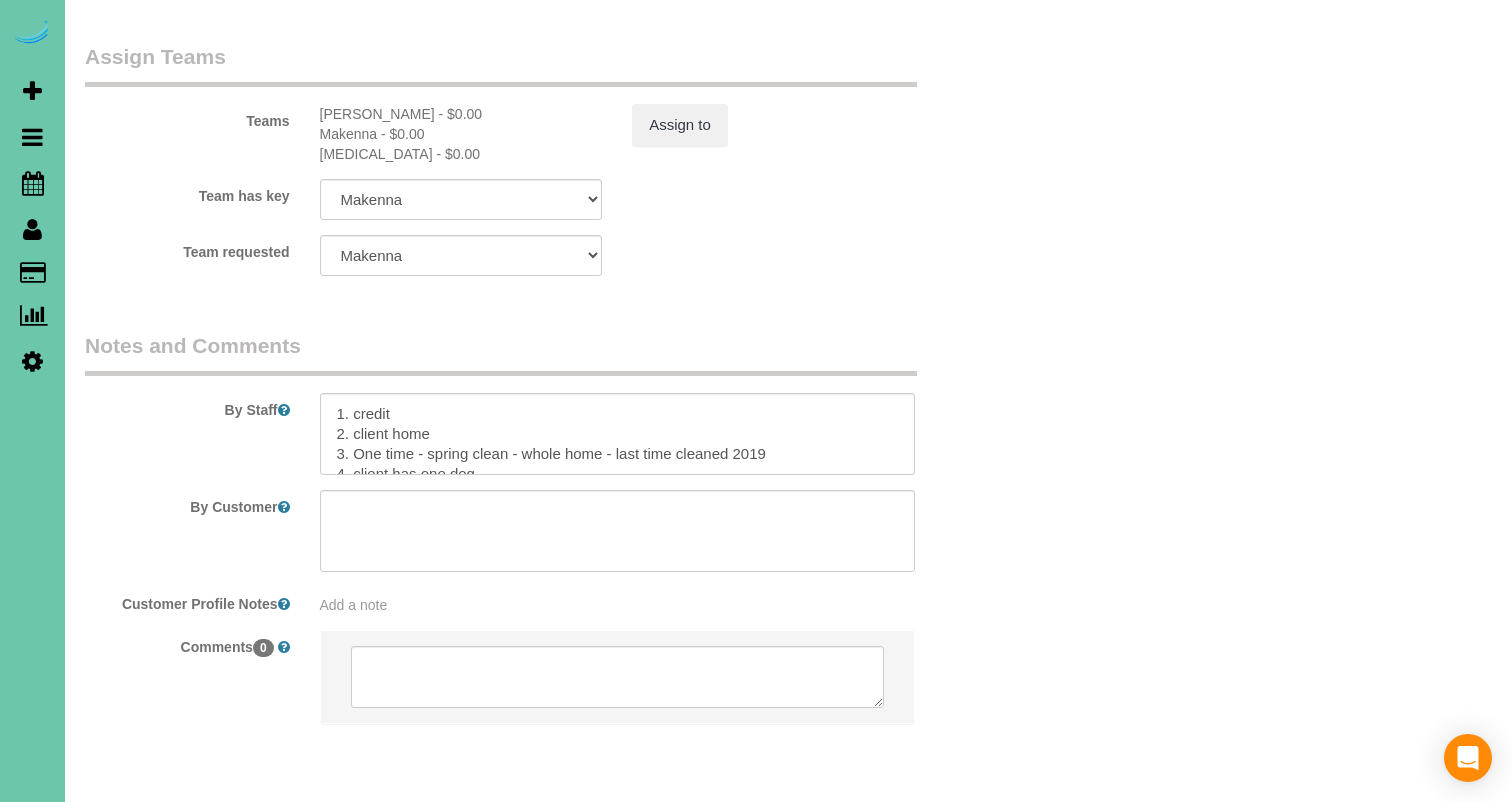 scroll, scrollTop: 2302, scrollLeft: 0, axis: vertical 